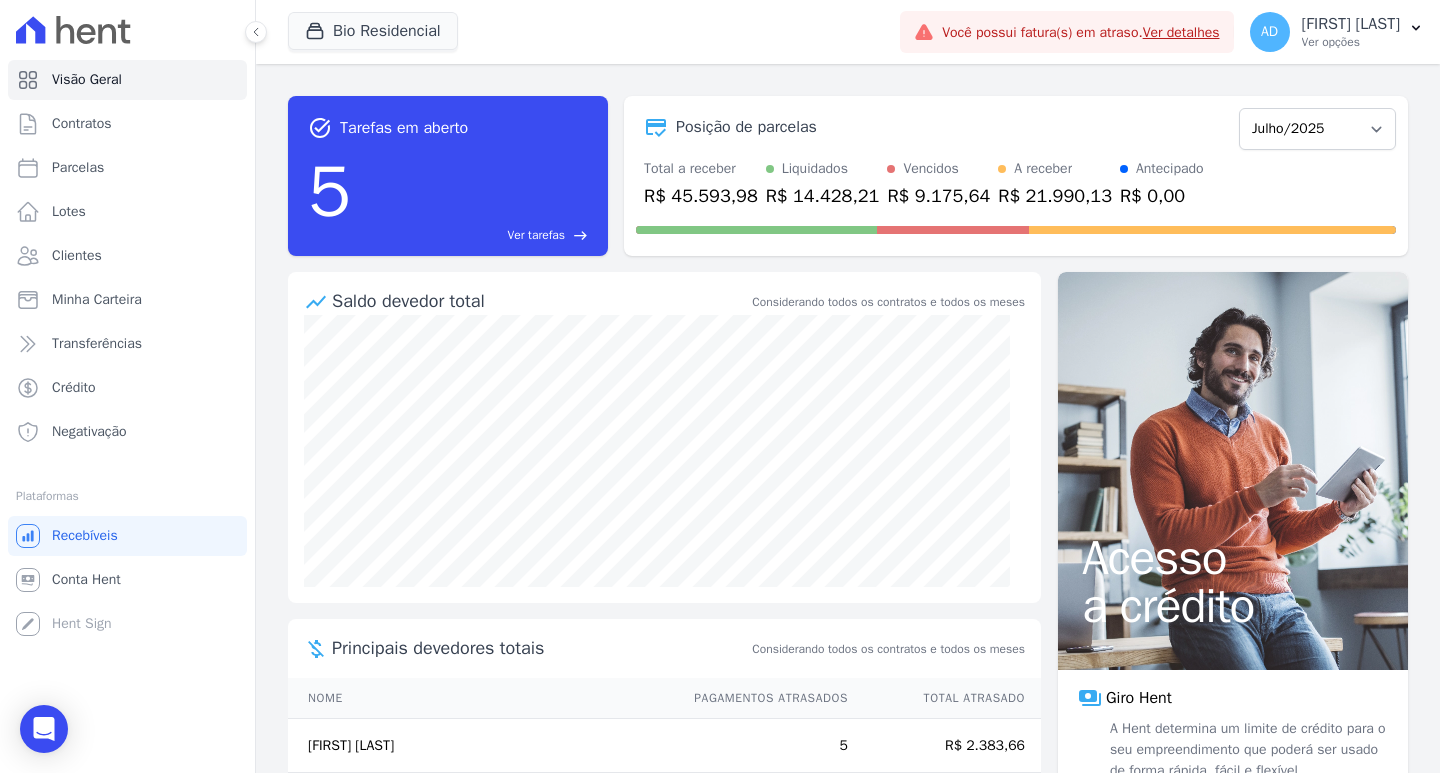 scroll, scrollTop: 0, scrollLeft: 0, axis: both 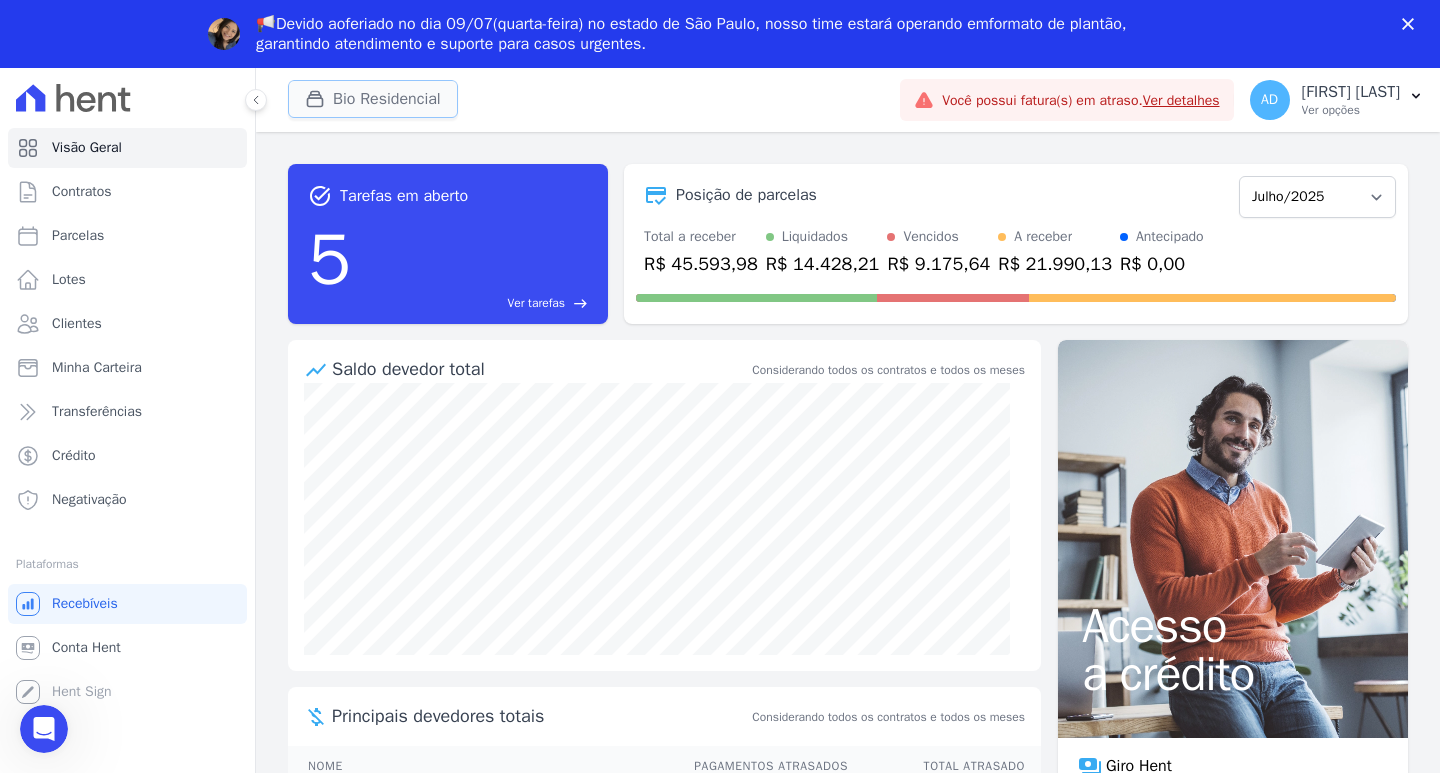 click on "Bio Residencial" at bounding box center (373, 99) 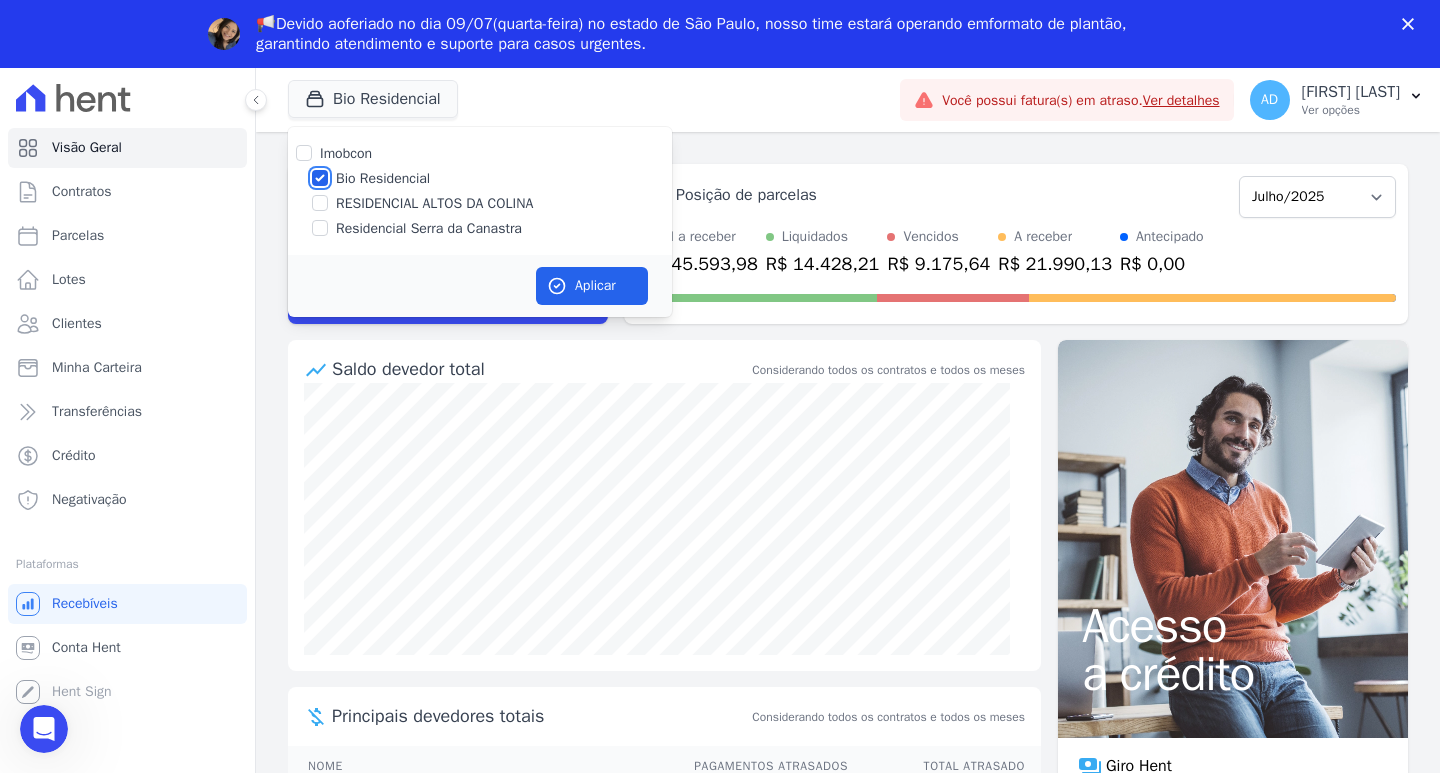 click on "Bio Residencial" at bounding box center (320, 178) 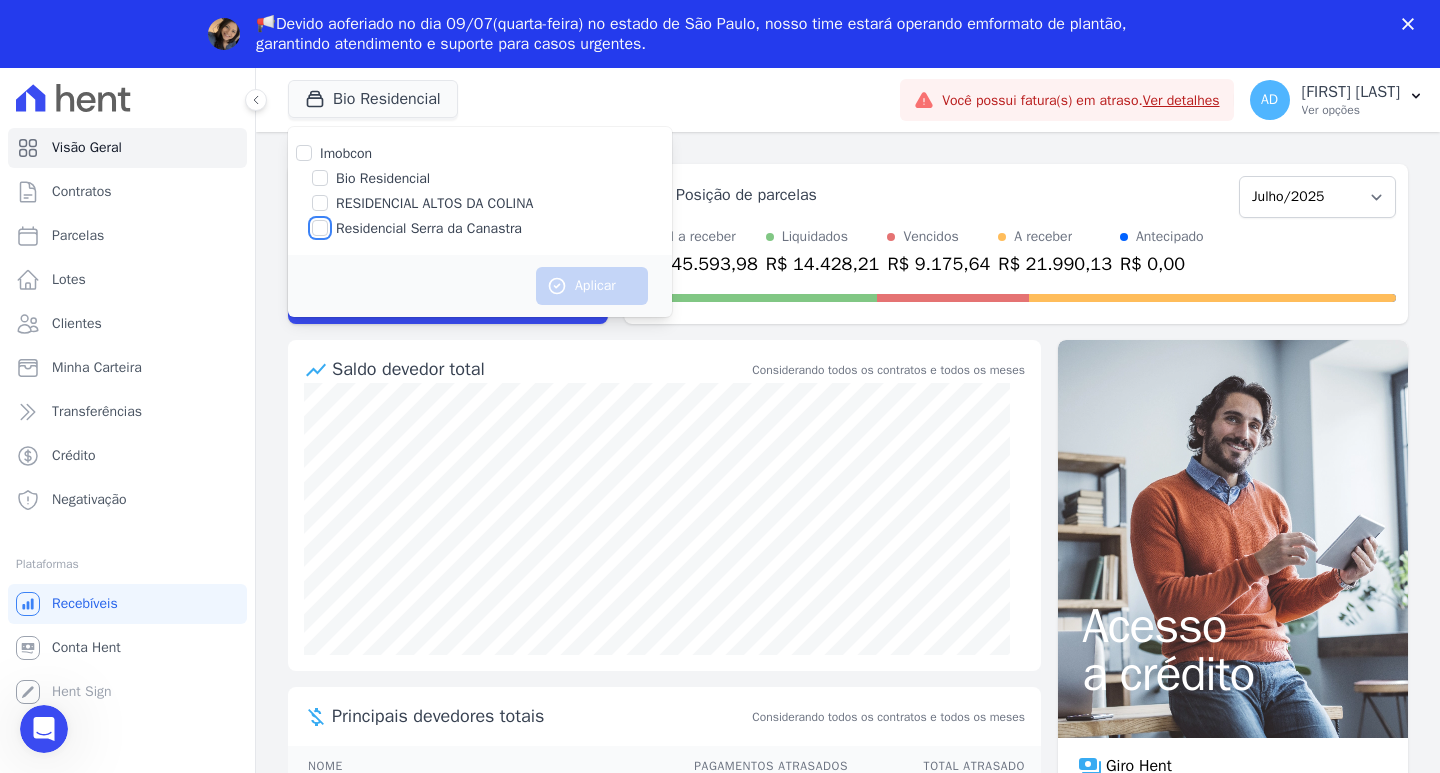 click on "Residencial Serra da Canastra" at bounding box center [320, 228] 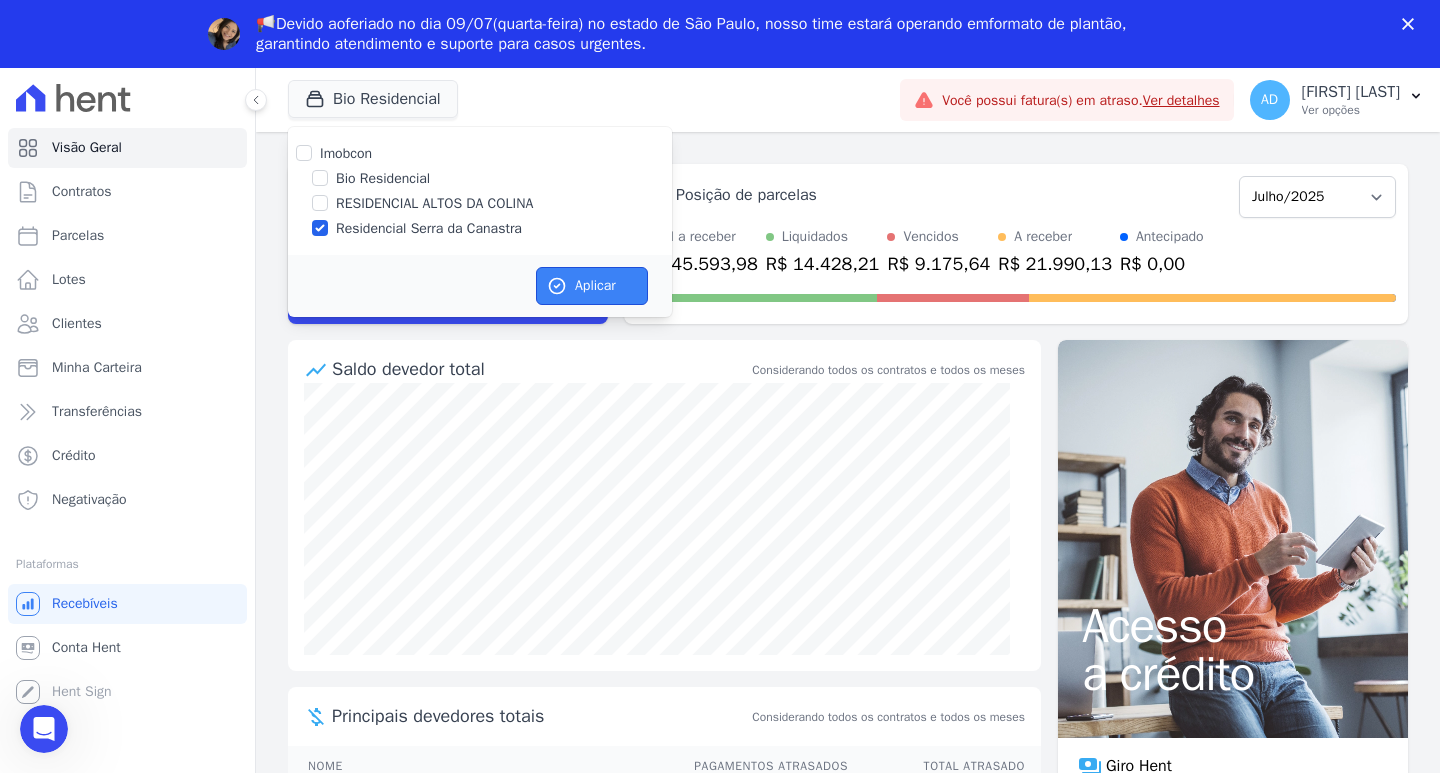 click on "Aplicar" at bounding box center (592, 286) 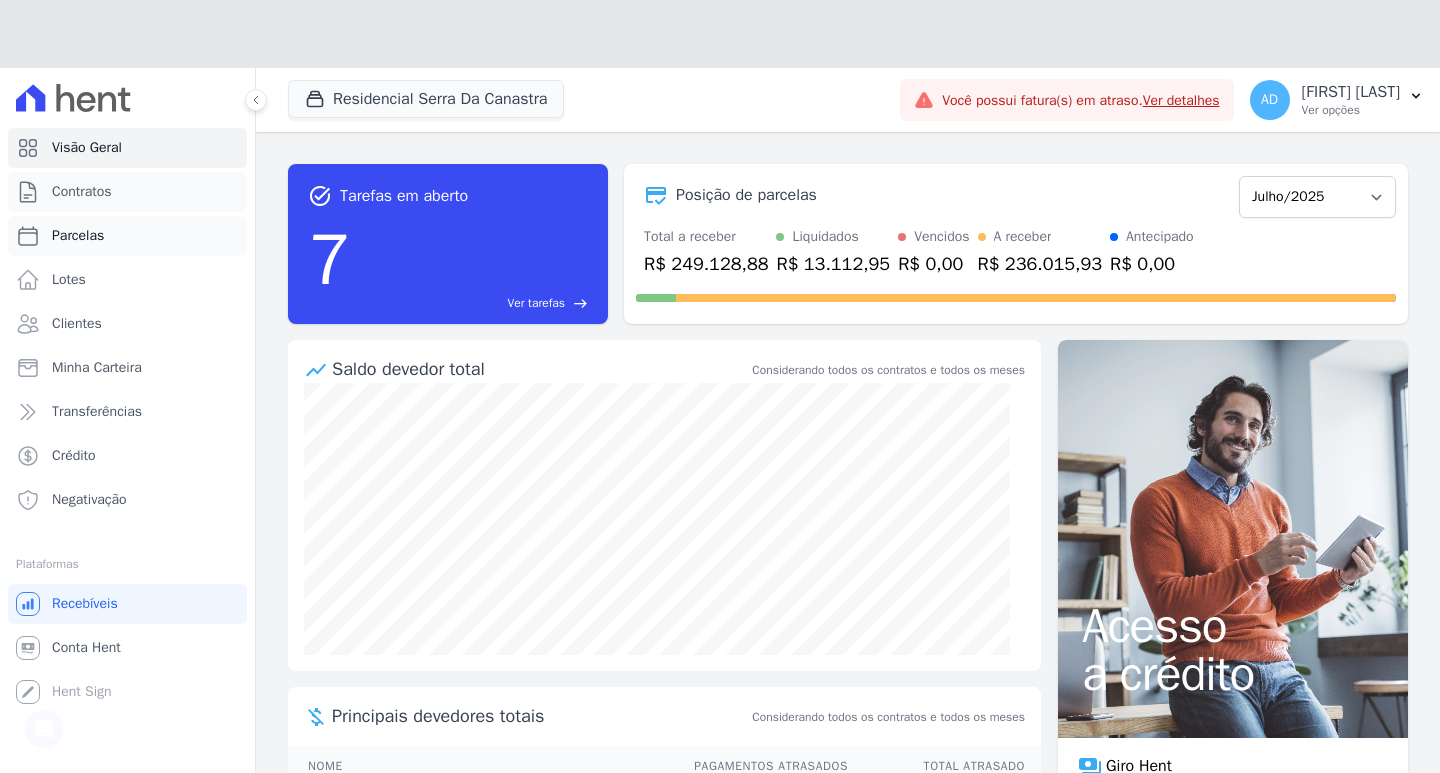 click on "Visão Geral
Contratos
Parcelas
Lotes
Clientes
Minha Carteira
Transferências
Crédito
Negativação" at bounding box center [127, 324] 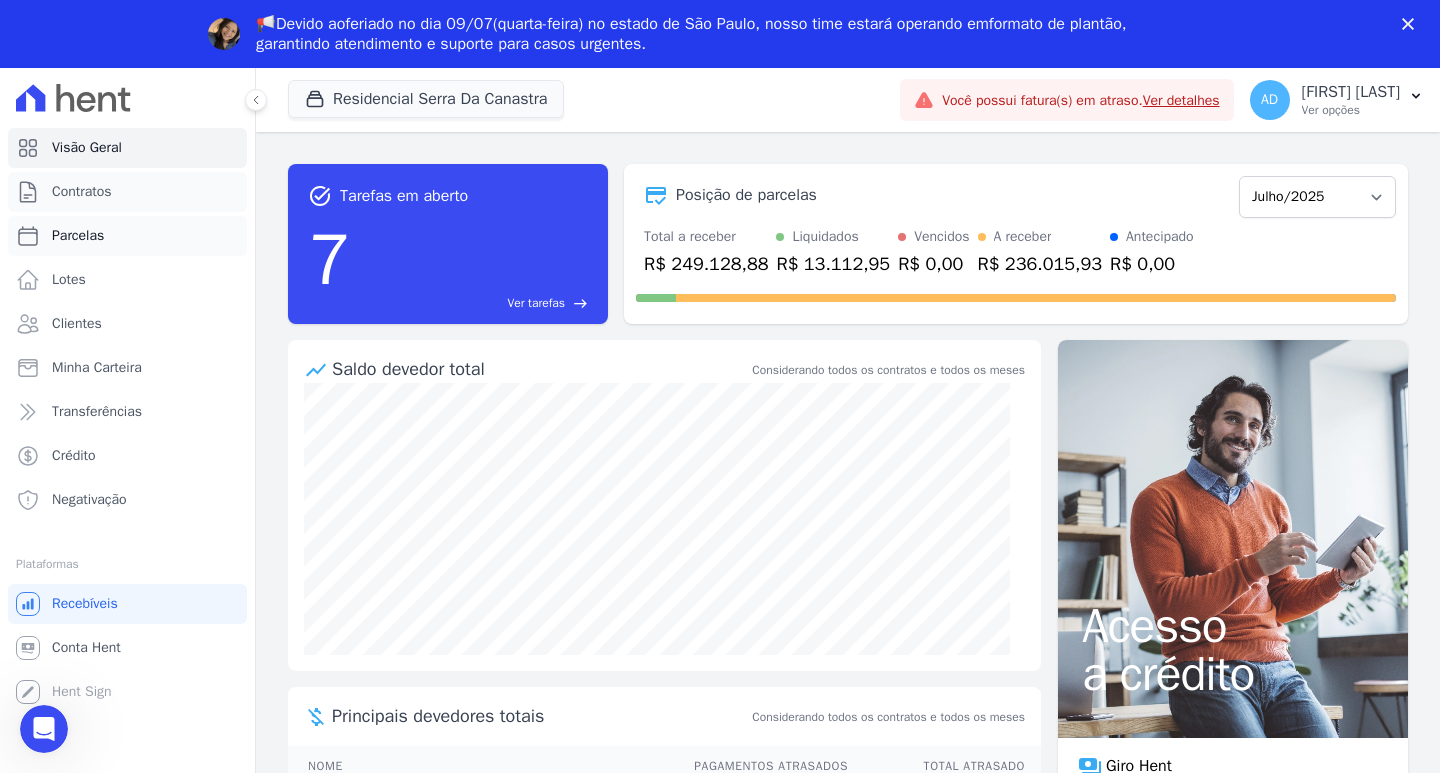 scroll, scrollTop: 0, scrollLeft: 0, axis: both 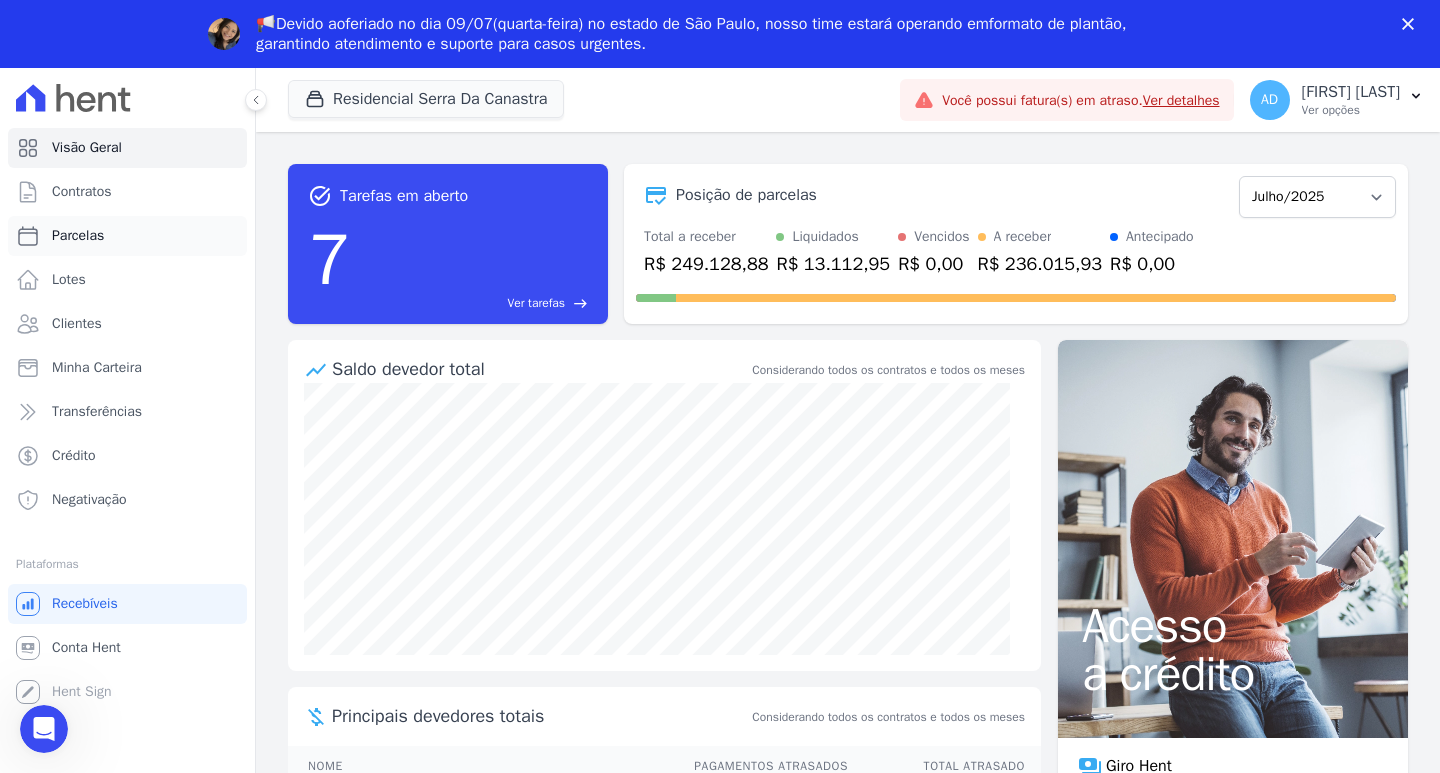 click on "Parcelas" at bounding box center (78, 236) 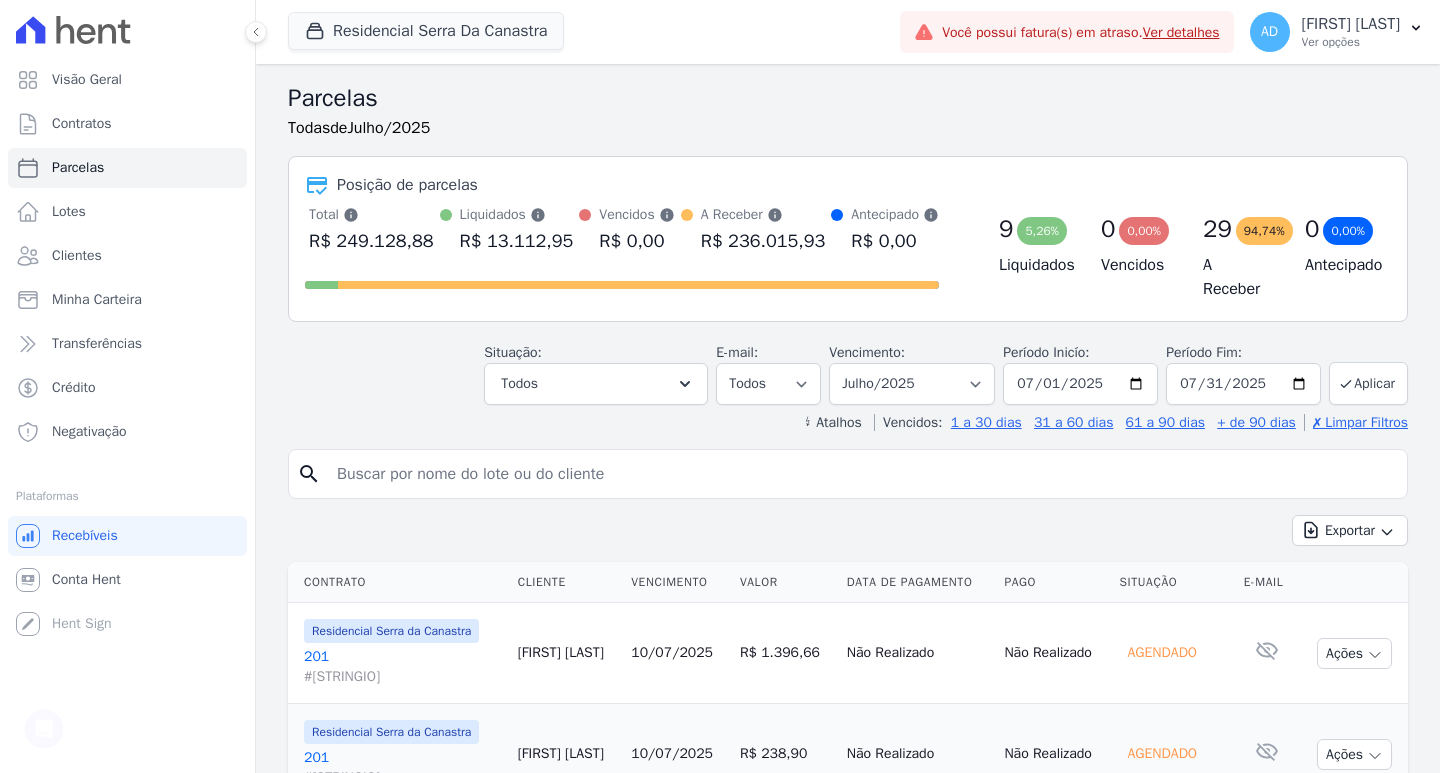 scroll, scrollTop: 0, scrollLeft: 0, axis: both 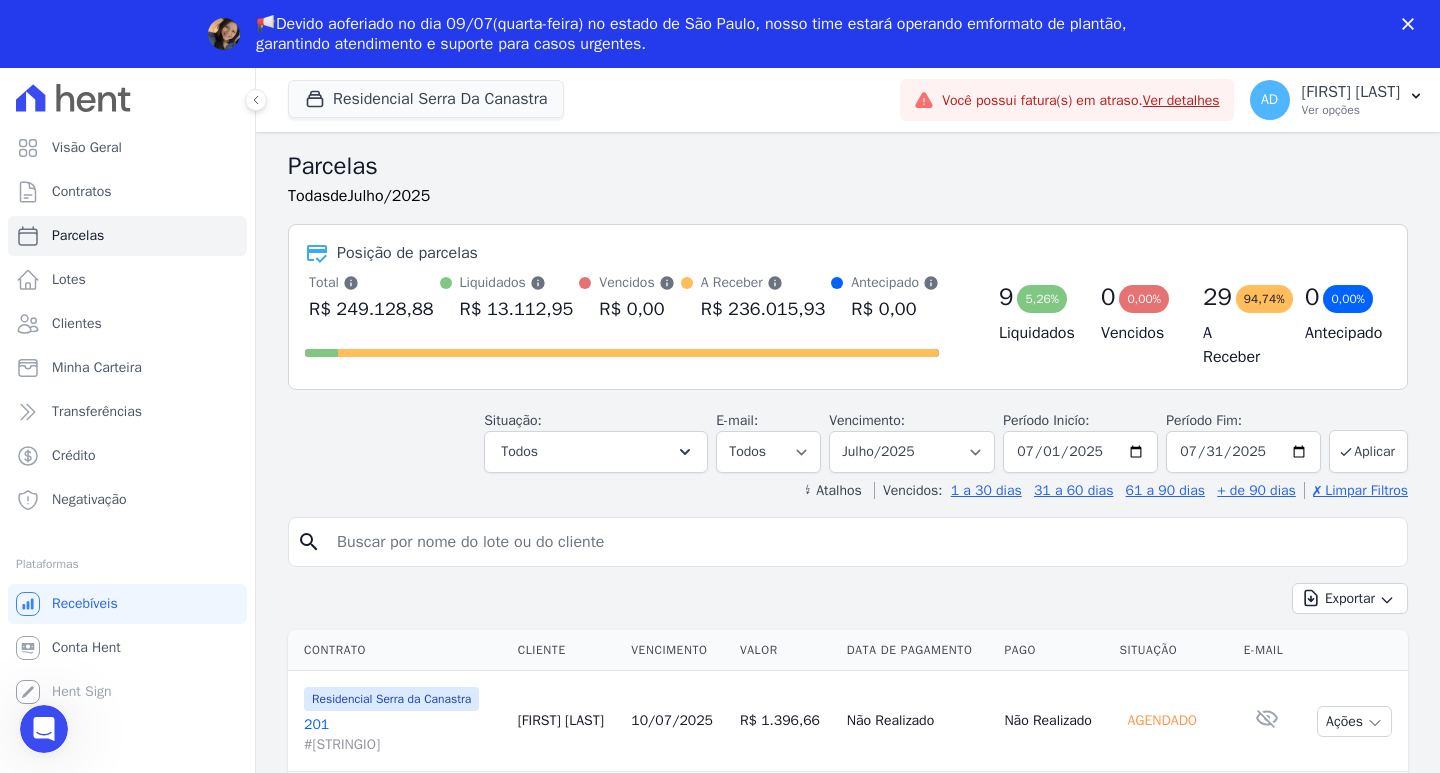 click on "Parcelas
Todas
de  Julho/2025
Posição de parcelas
Total
Soma das parcelas pagas, vencidas, em aberto e agendadas. Não considera parcelas canceladas ou renegociadas.
R$ 249.128,88
Liquidados
Soma das parcelas pagas, considera o valor de juros moratórios e multa nesses casos." at bounding box center [848, 324] 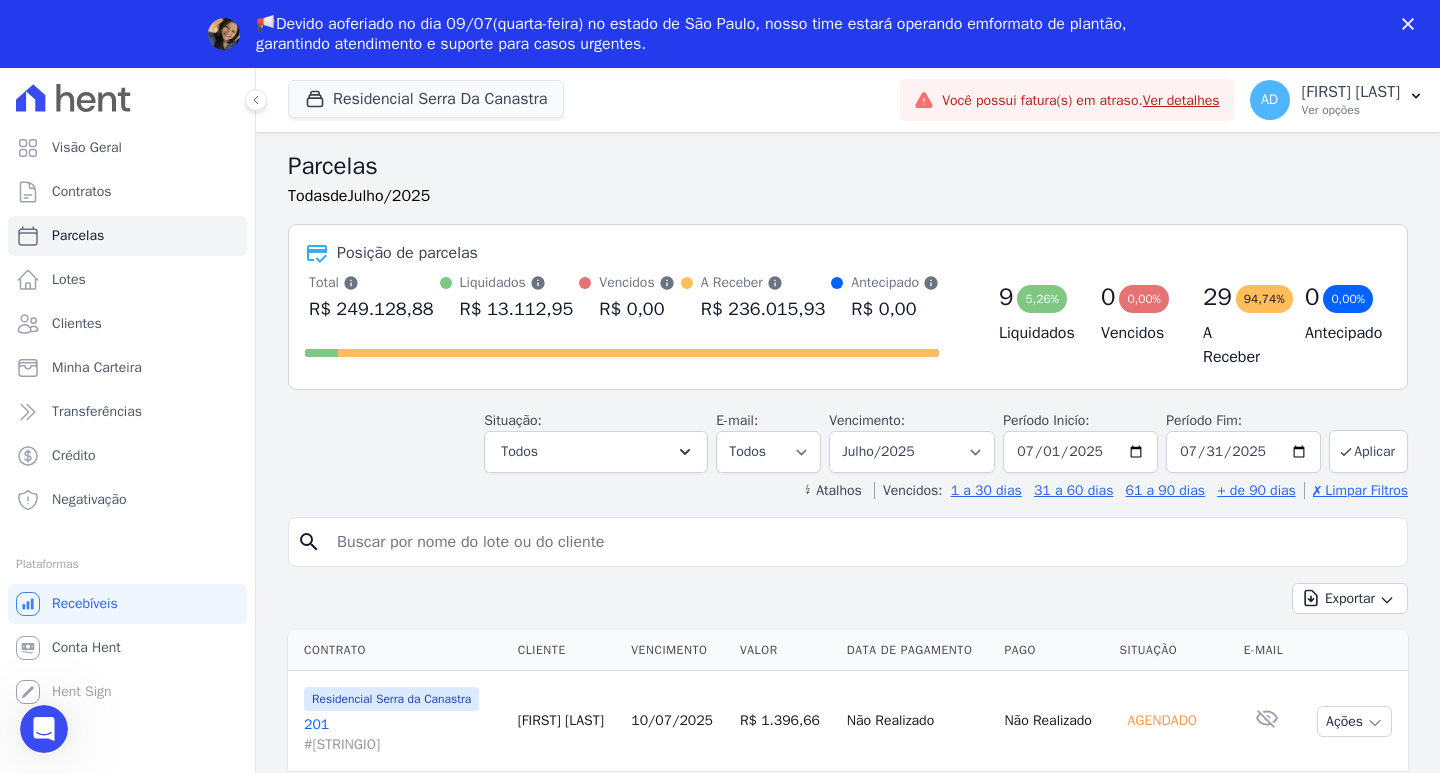 click at bounding box center (862, 542) 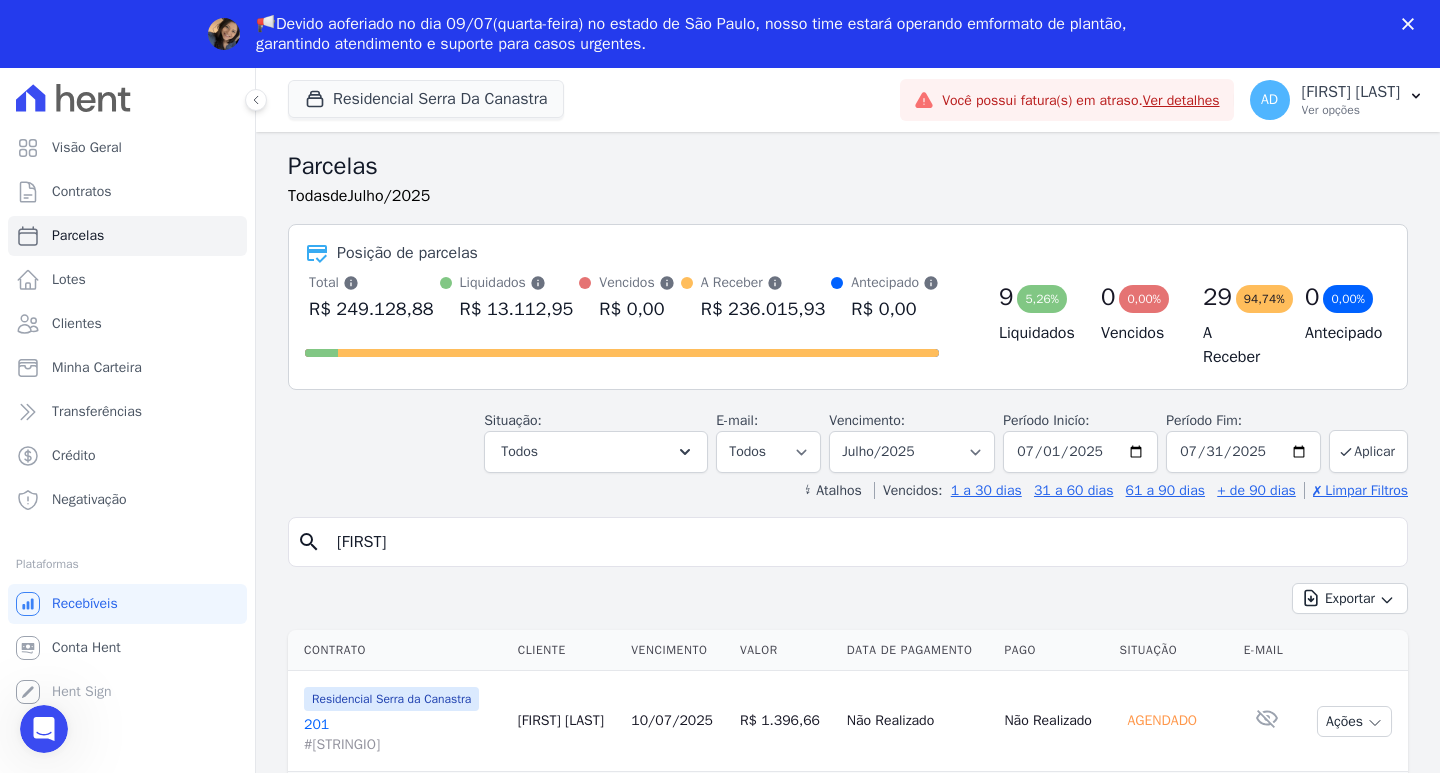 type on "anderson" 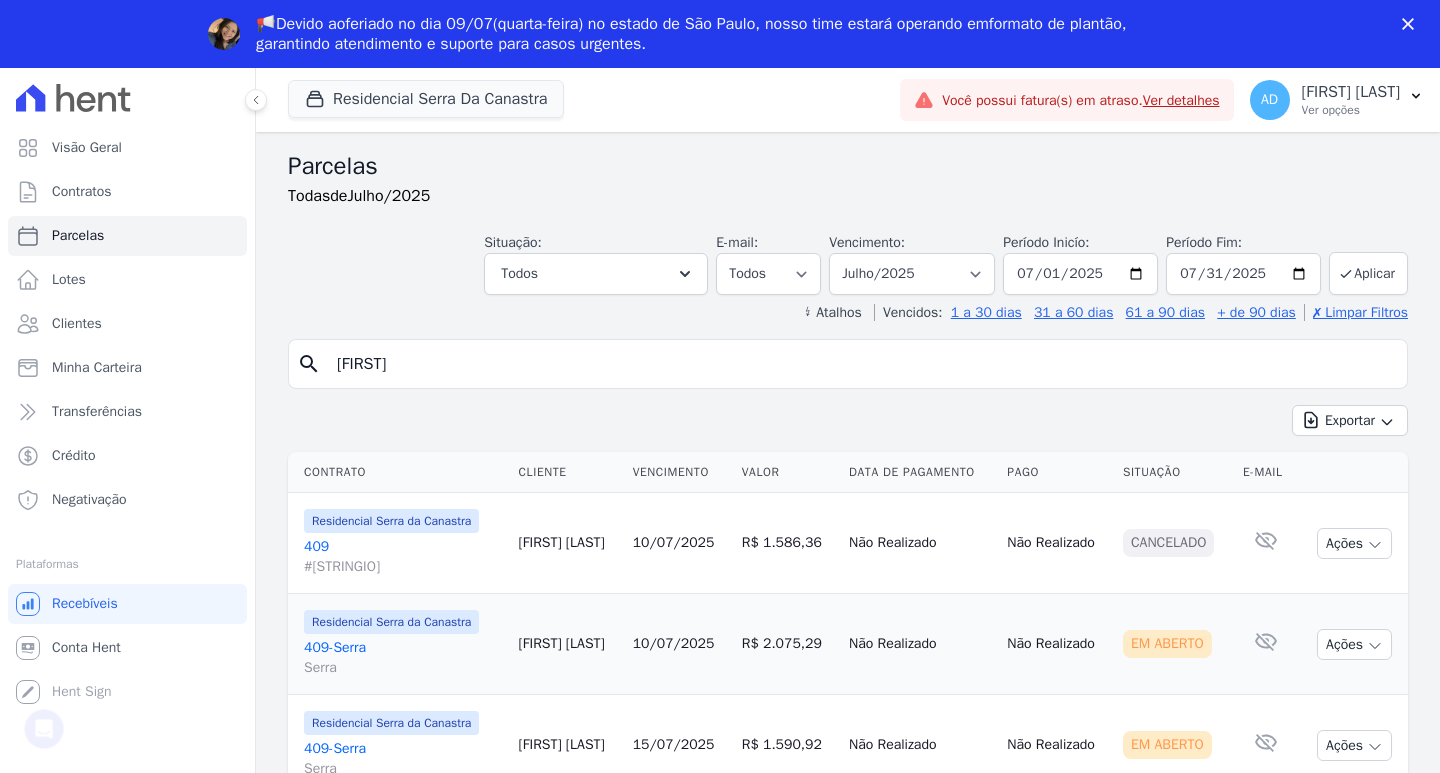 scroll, scrollTop: 0, scrollLeft: 0, axis: both 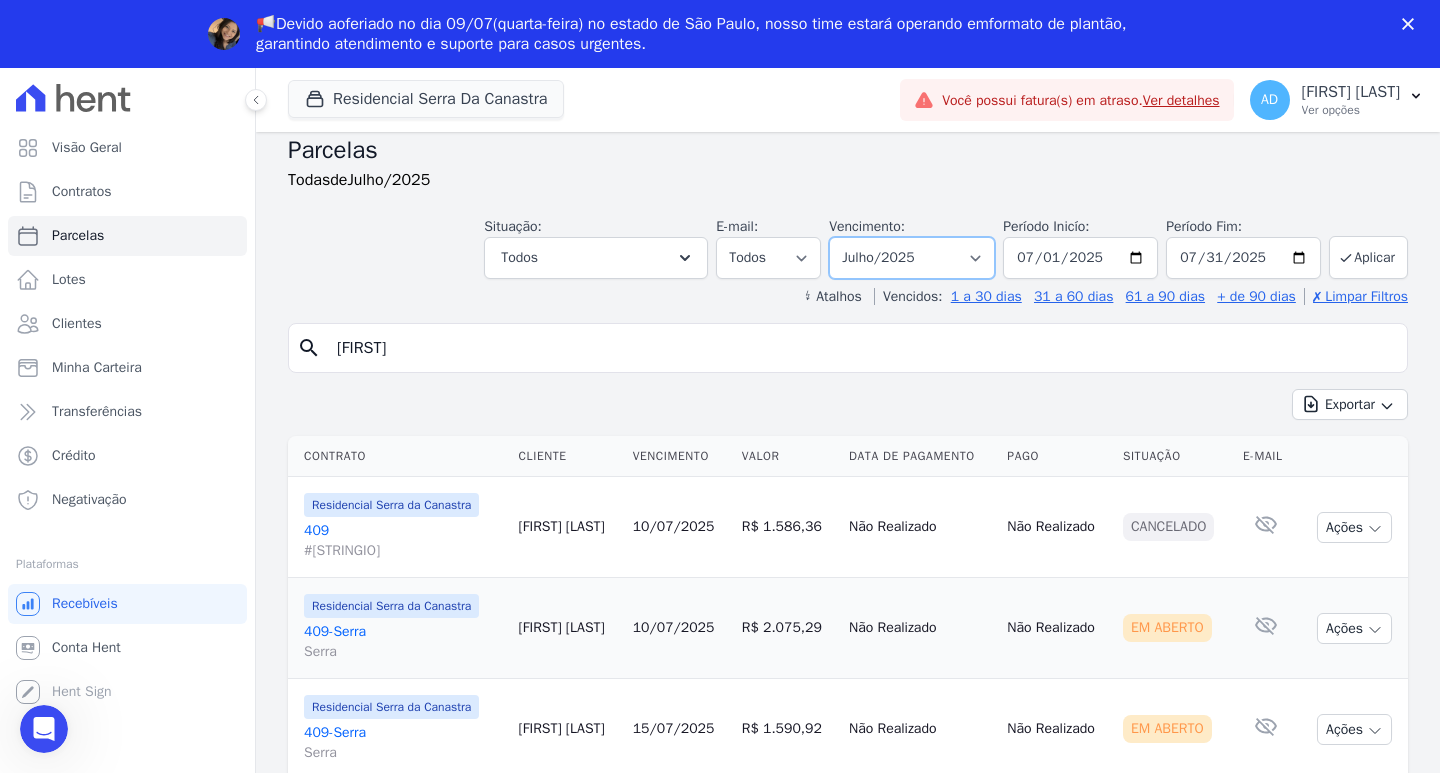 click on "Filtrar por período
────────
Todos os meses
Março/2024
Abril/2024
Maio/2024
Junho/2024
Julho/2024
Agosto/2024
Setembro/2024
Outubro/2024
Novembro/2024
Dezembro/2024
Janeiro/2025
Fevereiro/2025
Março/2025
Abril/2025
Maio/2025
Junho/2025
Julho/2025
Agosto/2025
Setembro/2025
Outubro/2025
Novembro/2025
Dezembro/2025
Janeiro/2026
Fevereiro/2026
Março/2026
Abril/2026
Maio/2026
Junho/2026
Julho/2026
Agosto/2026
Setembro/2026
Outubro/2026
Novembro/2026
Dezembro/2026
Janeiro/2027
Fevereiro/2027
Março/2027
Abril/2027
Maio/2027
Junho/2027
Julho/2027
Agosto/2027
Setembro/2027
Outubro/2027
Novembro/2027
Dezembro/2027
Janeiro/2028
Fevereiro/2028
Março/2028
Abril/2028
Maio/2028
Junho/2028
Julho/2028
Agosto/2028
Setembro/2028
Outubro/2028
Novembro/2028
Dezembro/2028
Janeiro/2029
Fevereiro/2029
Março/2029
Abril/2029
Maio/2029
Junho/2029
Julho/2029" at bounding box center [912, 258] 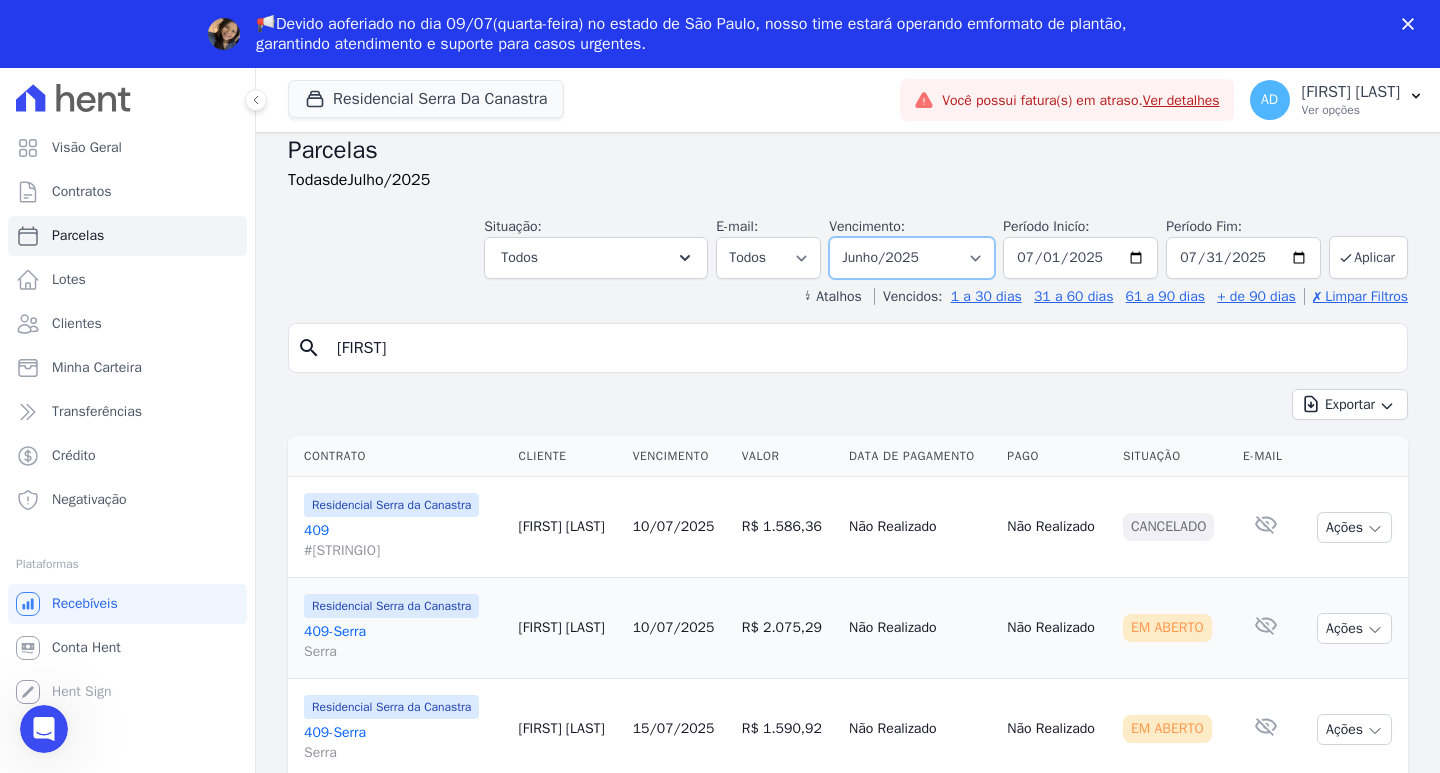 click on "Filtrar por período
────────
Todos os meses
Março/2024
Abril/2024
Maio/2024
Junho/2024
Julho/2024
Agosto/2024
Setembro/2024
Outubro/2024
Novembro/2024
Dezembro/2024
Janeiro/2025
Fevereiro/2025
Março/2025
Abril/2025
Maio/2025
Junho/2025
Julho/2025
Agosto/2025
Setembro/2025
Outubro/2025
Novembro/2025
Dezembro/2025
Janeiro/2026
Fevereiro/2026
Março/2026
Abril/2026
Maio/2026
Junho/2026
Julho/2026
Agosto/2026
Setembro/2026
Outubro/2026
Novembro/2026
Dezembro/2026
Janeiro/2027
Fevereiro/2027
Março/2027
Abril/2027
Maio/2027
Junho/2027
Julho/2027
Agosto/2027
Setembro/2027
Outubro/2027
Novembro/2027
Dezembro/2027
Janeiro/2028
Fevereiro/2028
Março/2028
Abril/2028
Maio/2028
Junho/2028
Julho/2028
Agosto/2028
Setembro/2028
Outubro/2028
Novembro/2028
Dezembro/2028
Janeiro/2029
Fevereiro/2029
Março/2029
Abril/2029
Maio/2029
Junho/2029
Julho/2029" at bounding box center [912, 258] 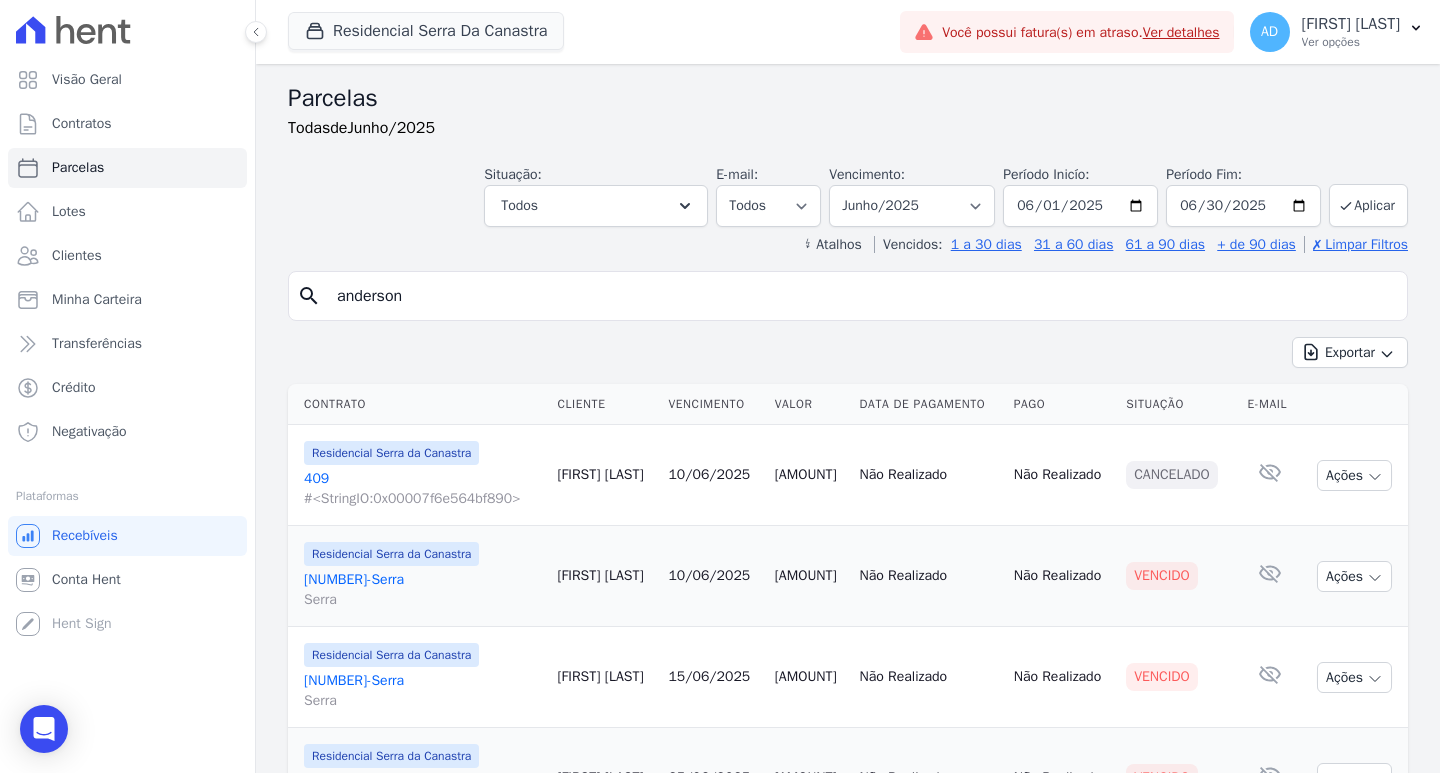 scroll, scrollTop: 0, scrollLeft: 0, axis: both 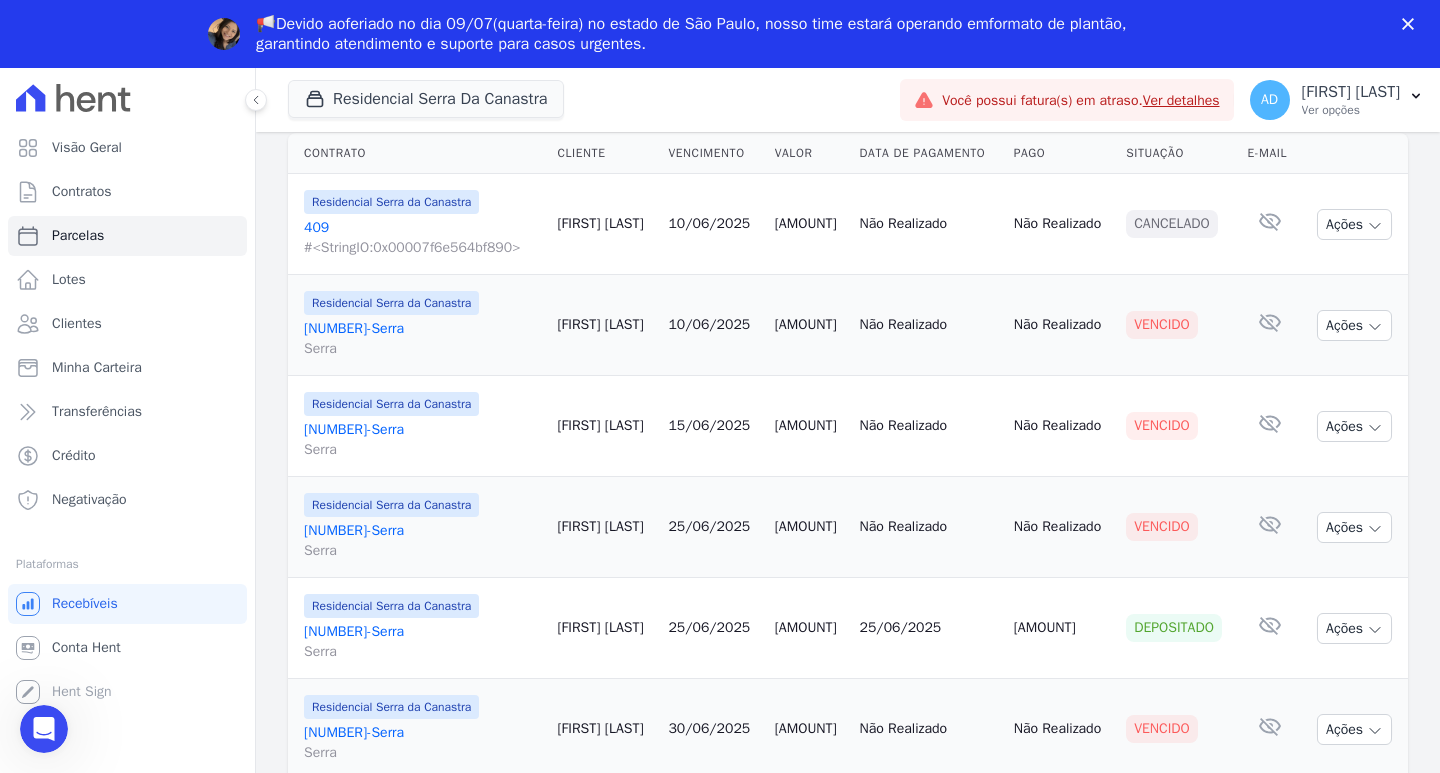 click on "[NUMBER]-Serra
Serra" at bounding box center (422, 743) 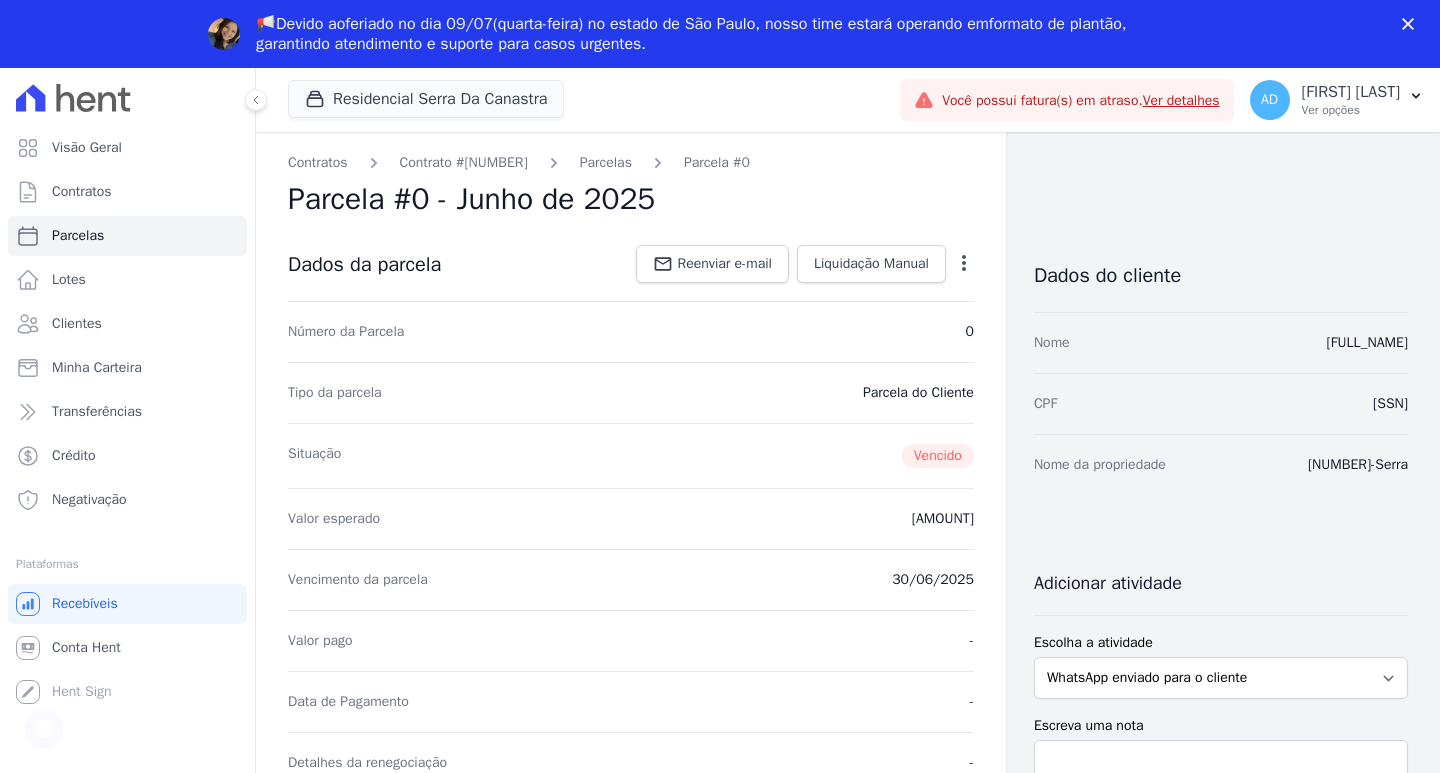 scroll, scrollTop: 0, scrollLeft: 0, axis: both 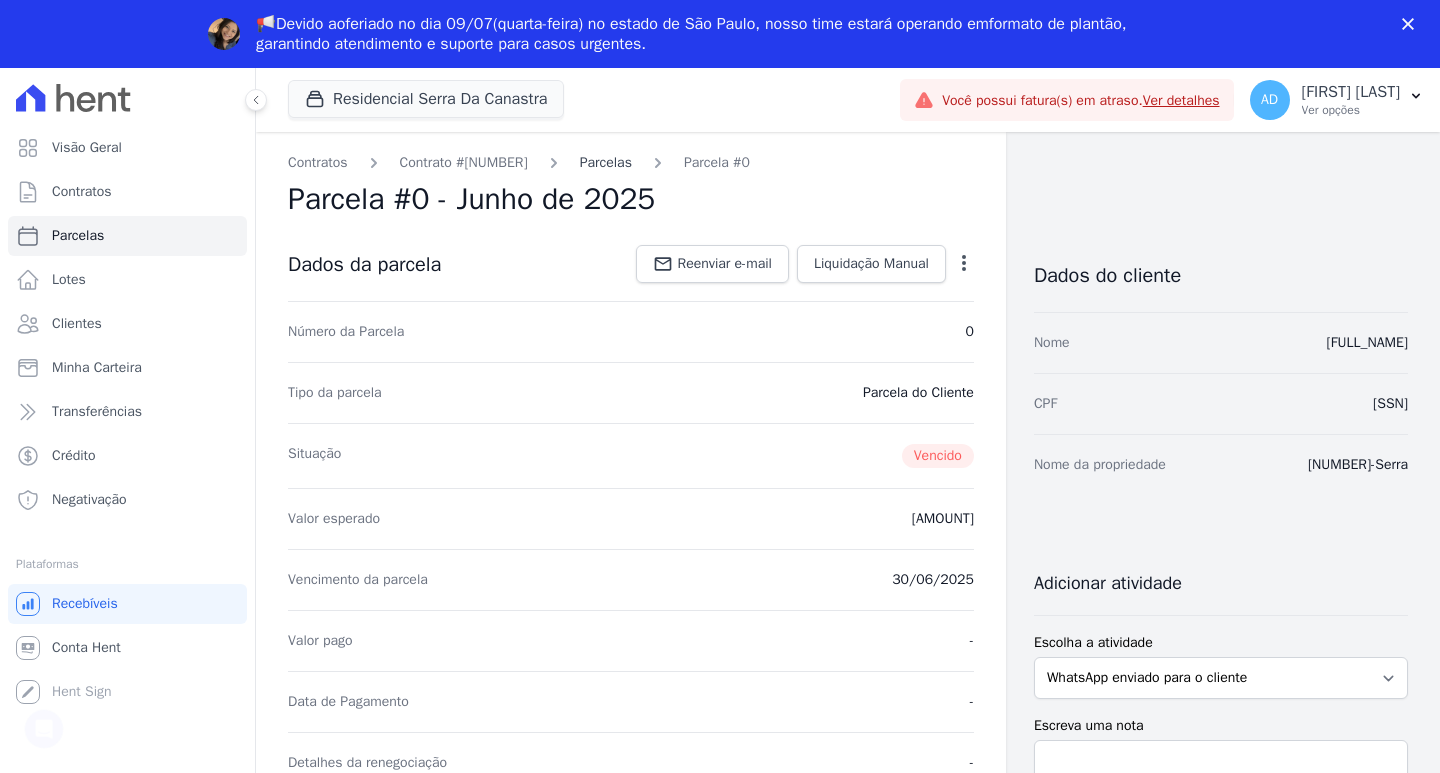 click on "Parcelas" at bounding box center [606, 162] 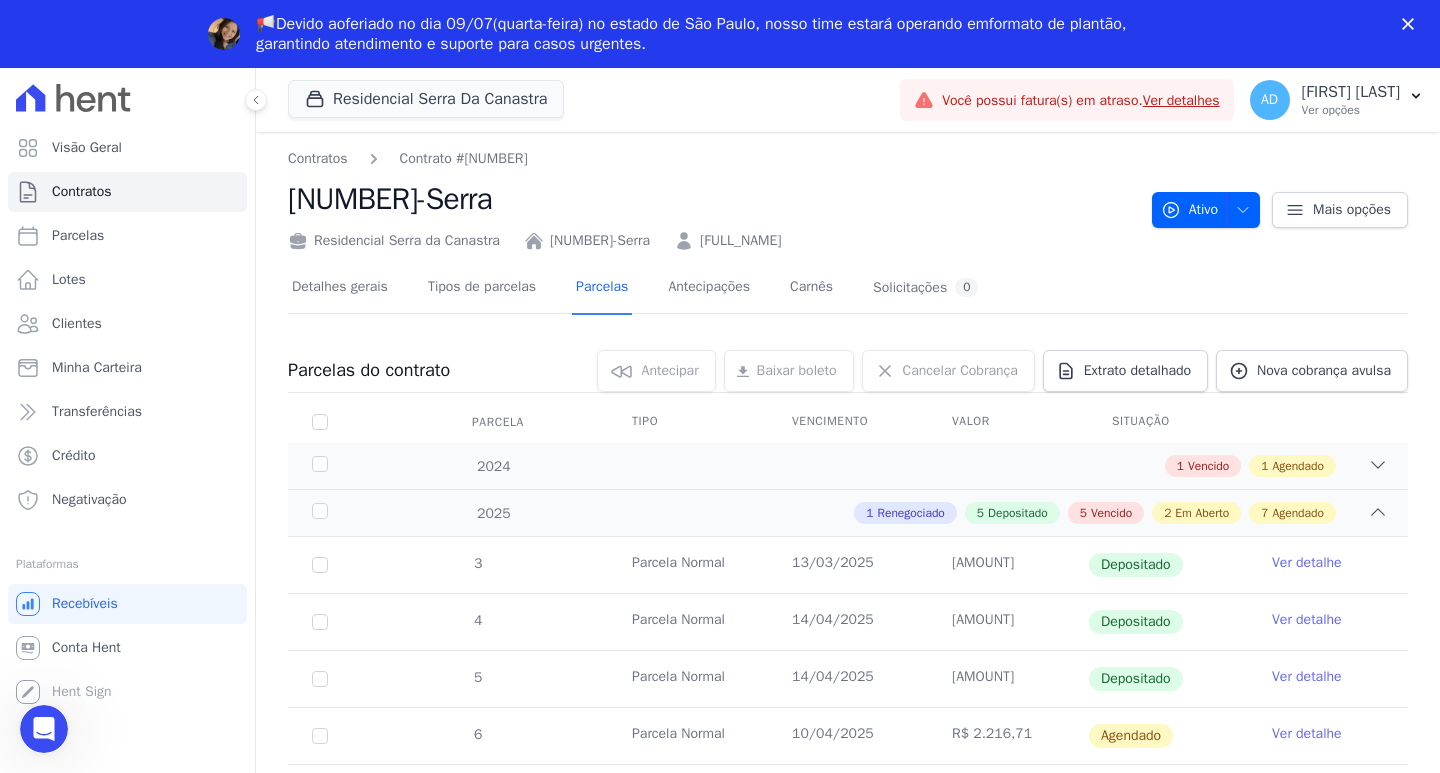 scroll, scrollTop: 0, scrollLeft: 0, axis: both 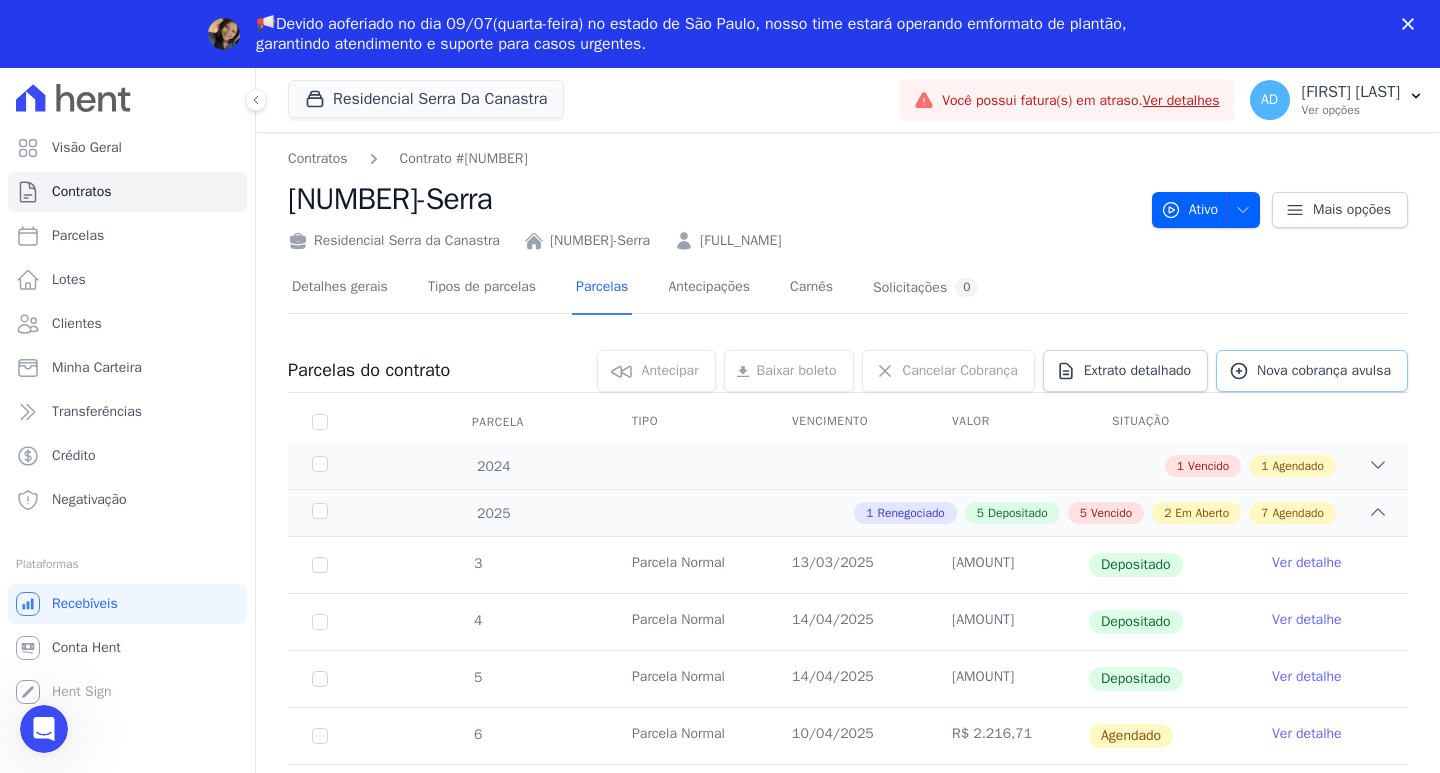 click on "Nova cobrança avulsa" at bounding box center (1324, 371) 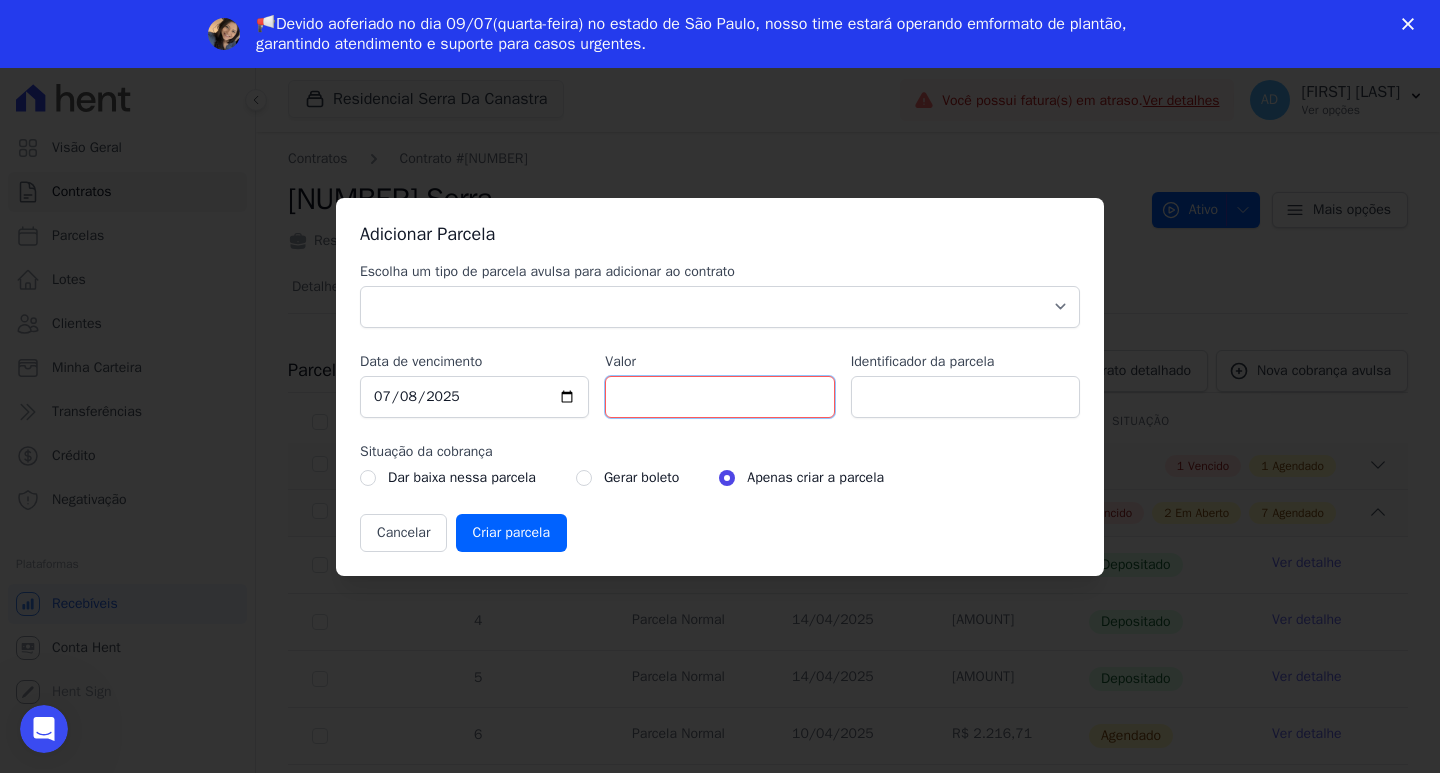 click on "[NUMBER]" at bounding box center [719, 397] 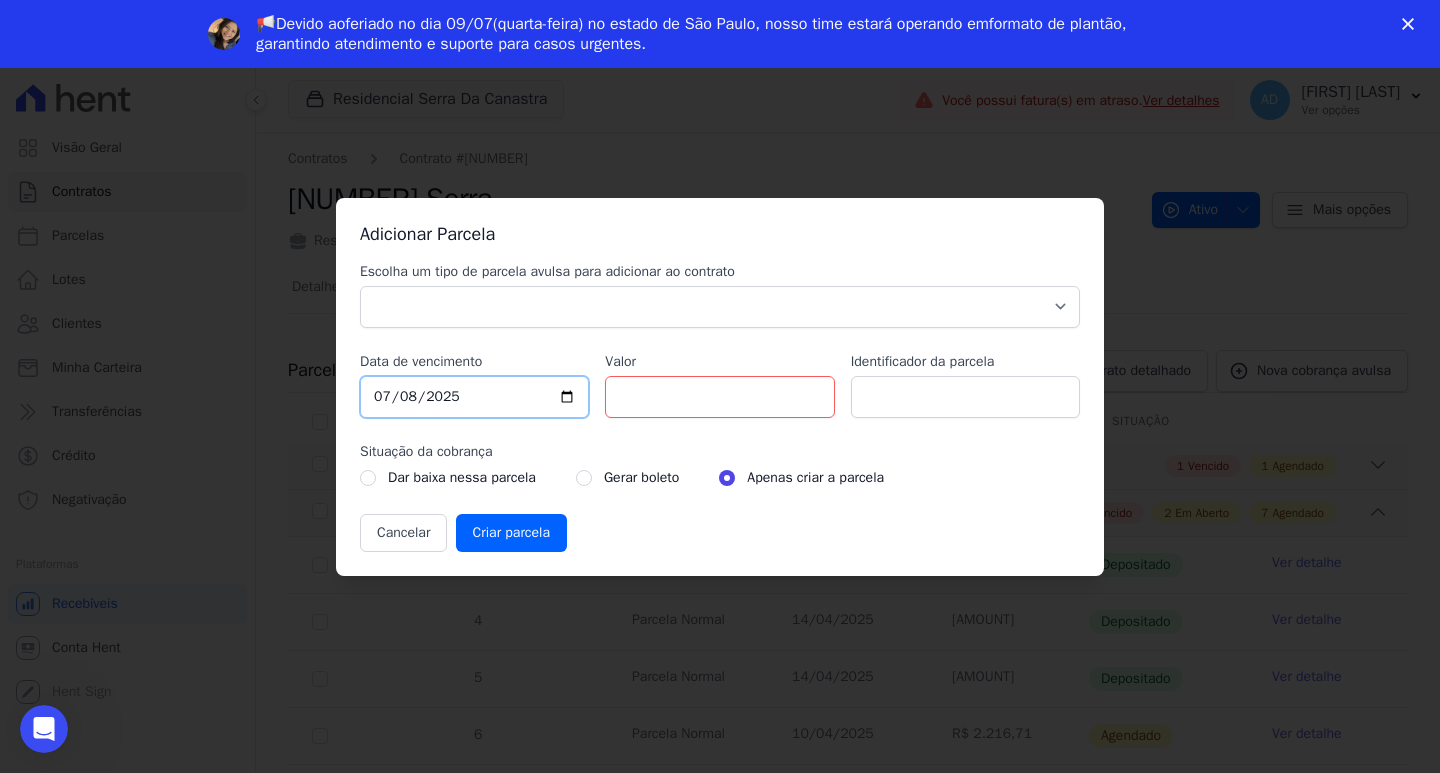 click on "2025-07-08" at bounding box center (474, 397) 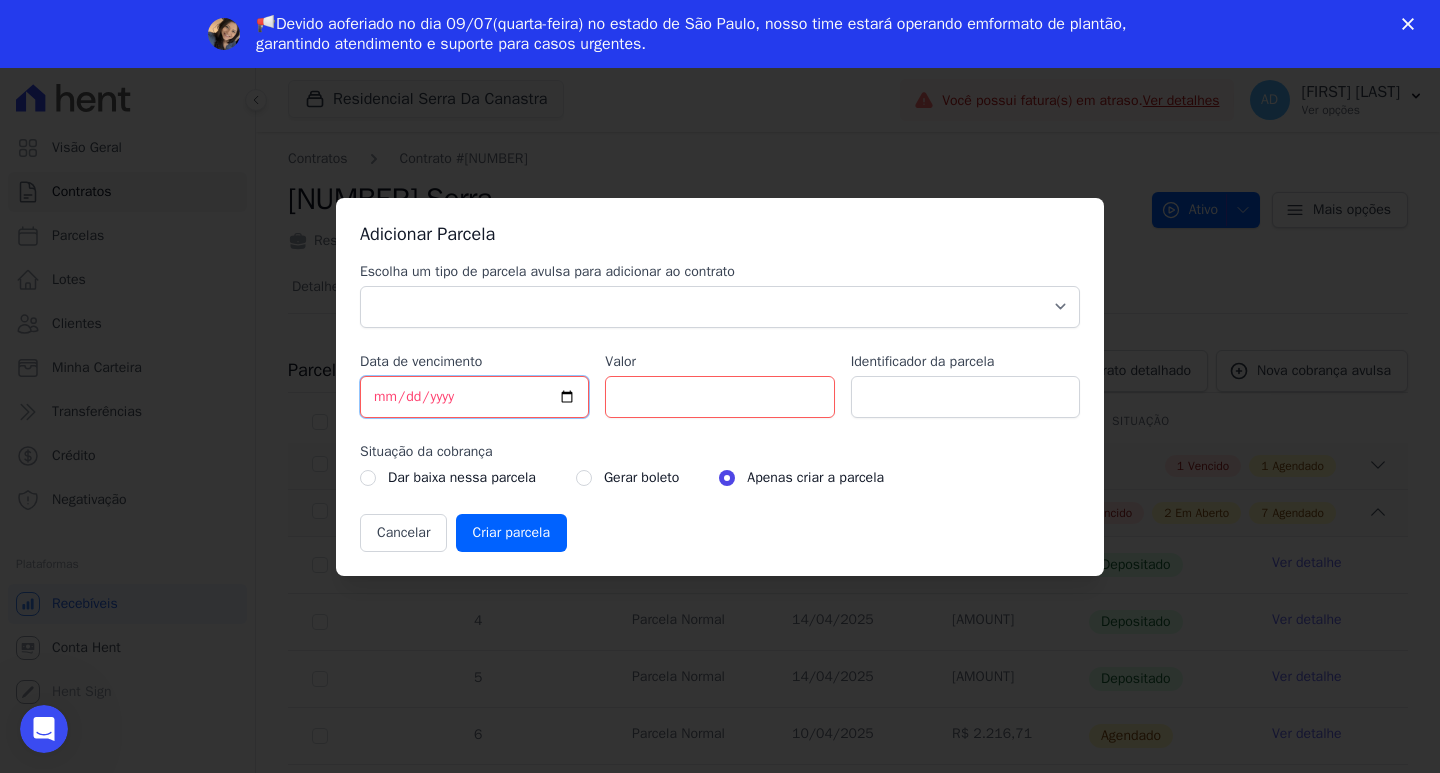 type on "2025-07-09" 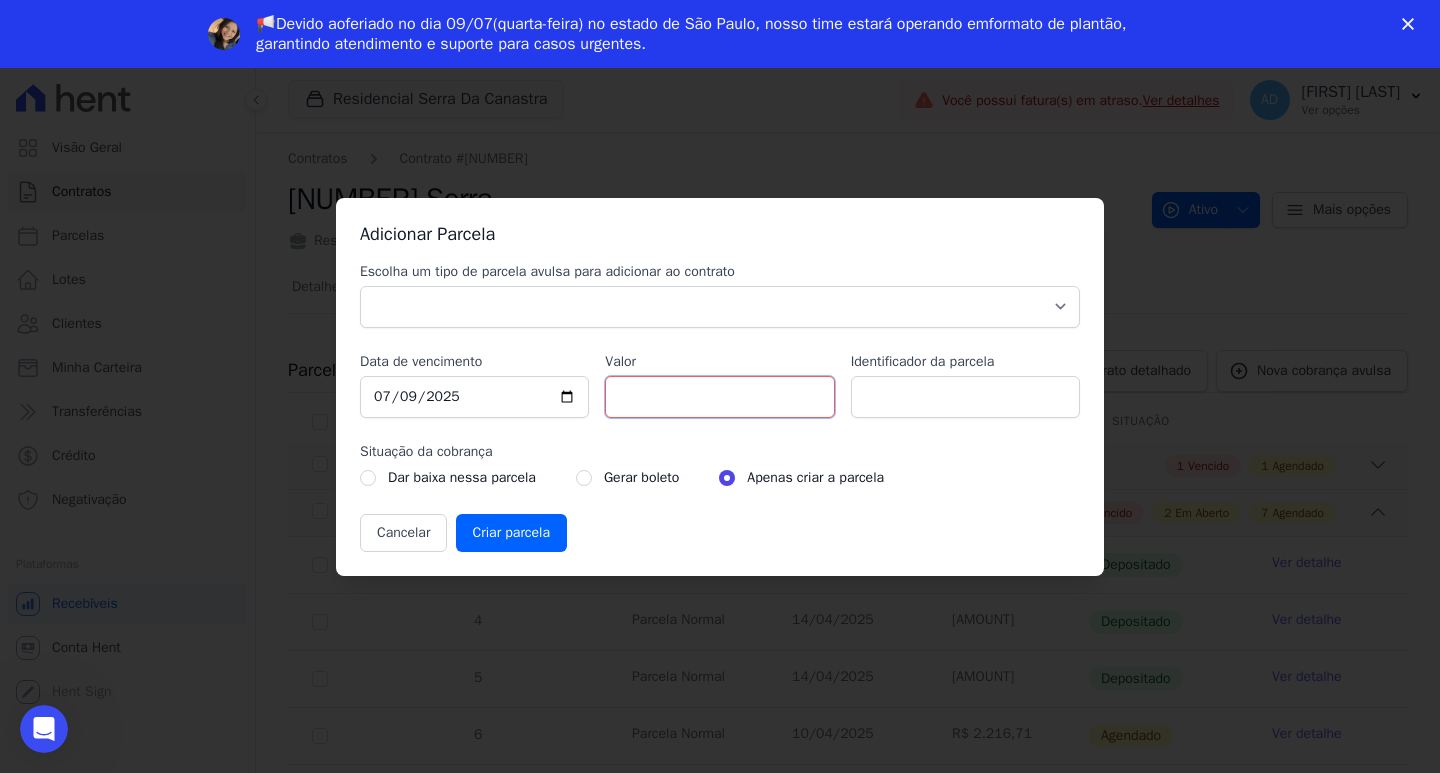drag, startPoint x: 655, startPoint y: 395, endPoint x: 669, endPoint y: 397, distance: 14.142136 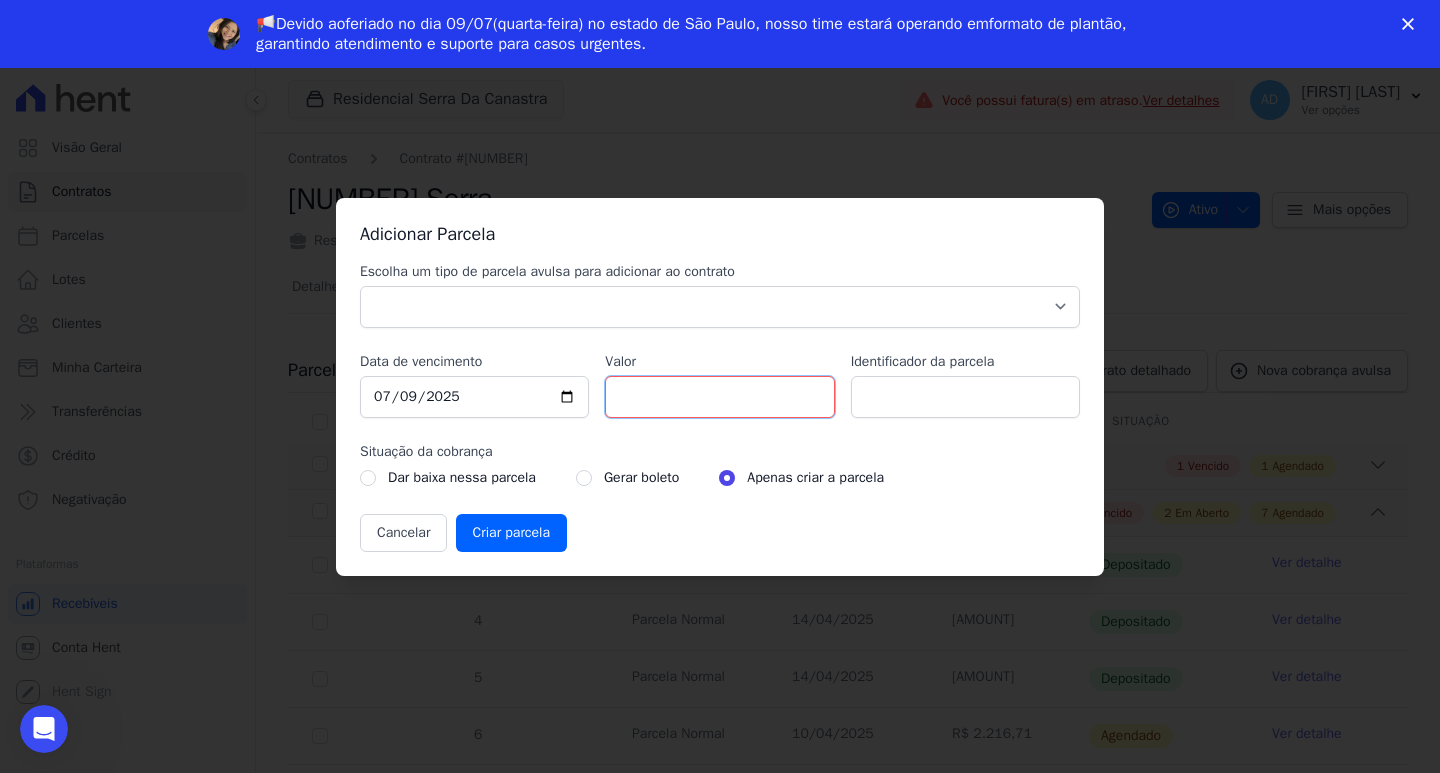 type on "[NUMBER]" 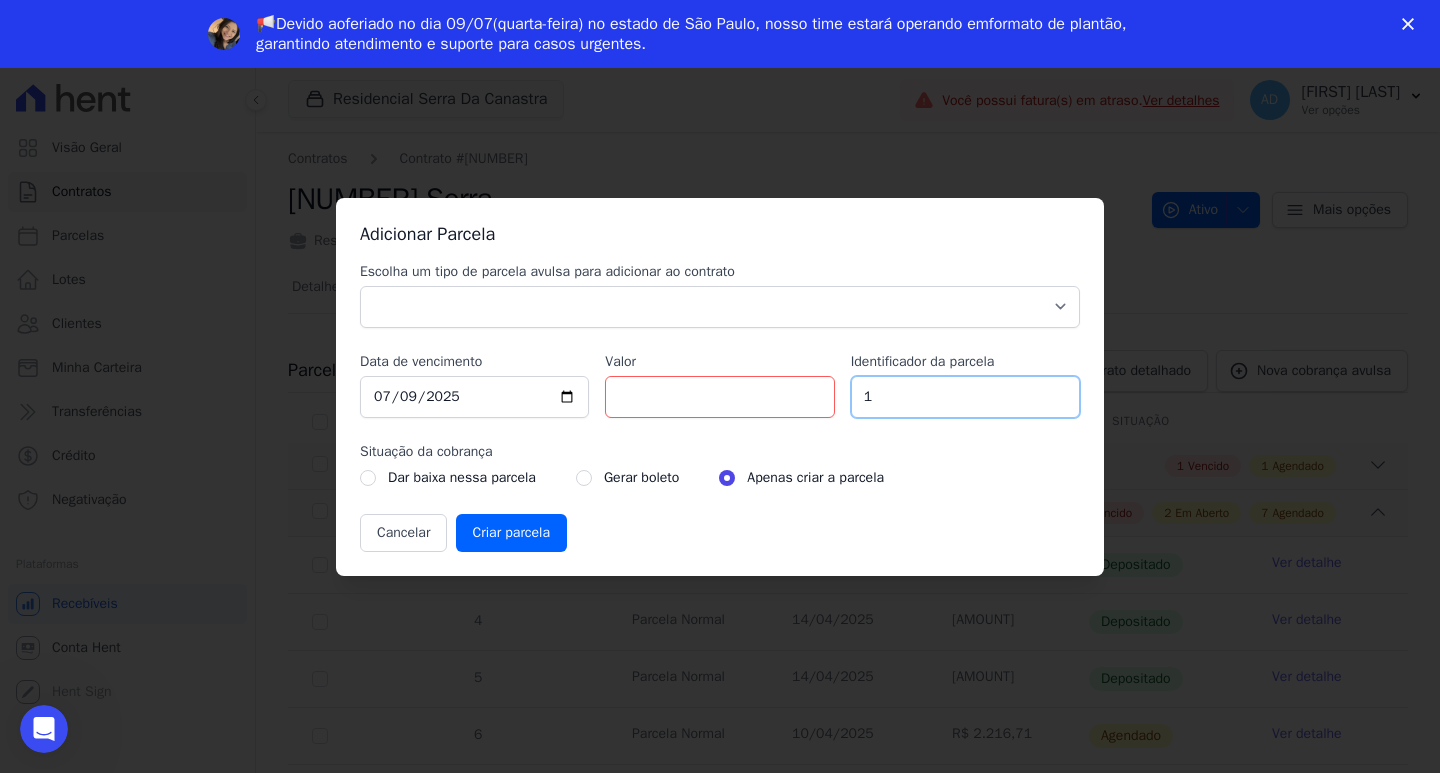 type on "1" 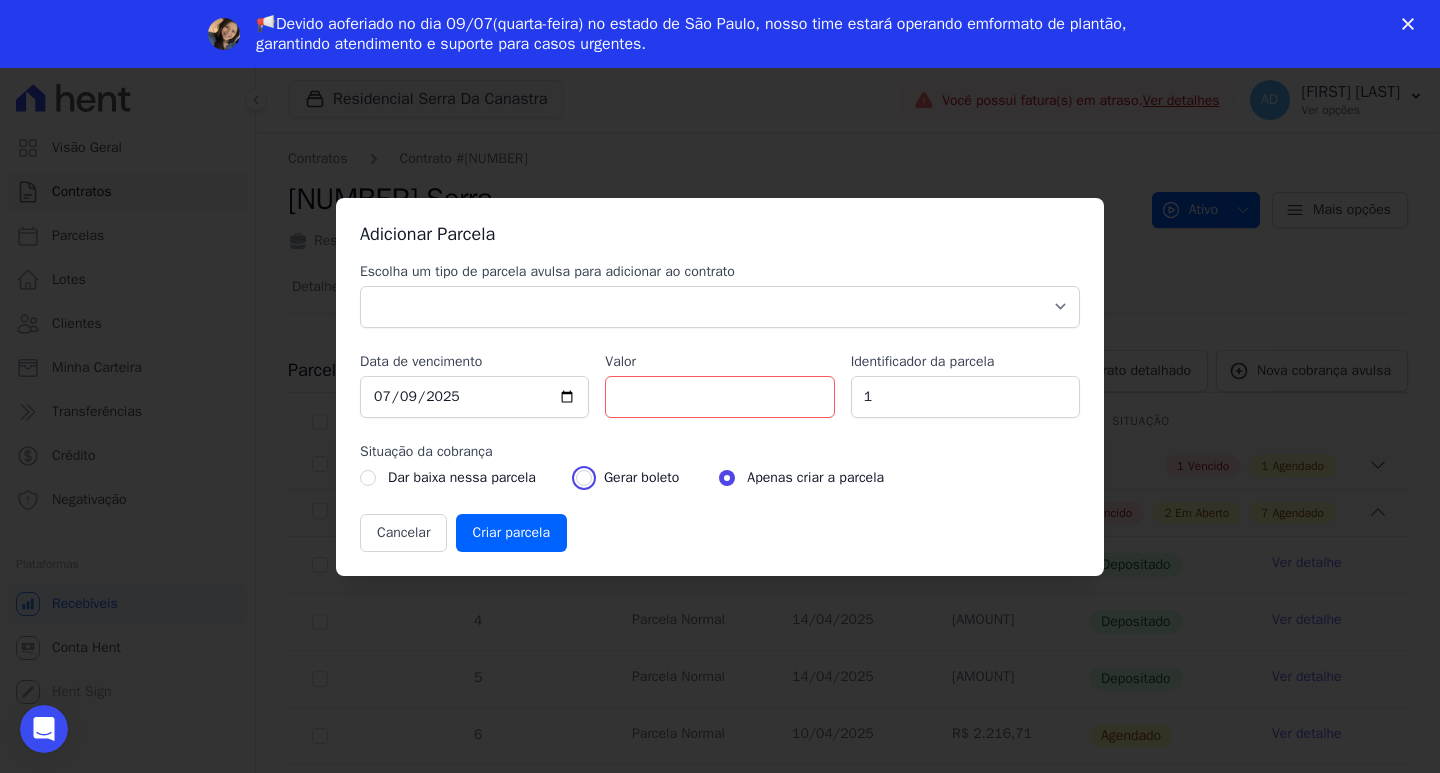 click at bounding box center [584, 478] 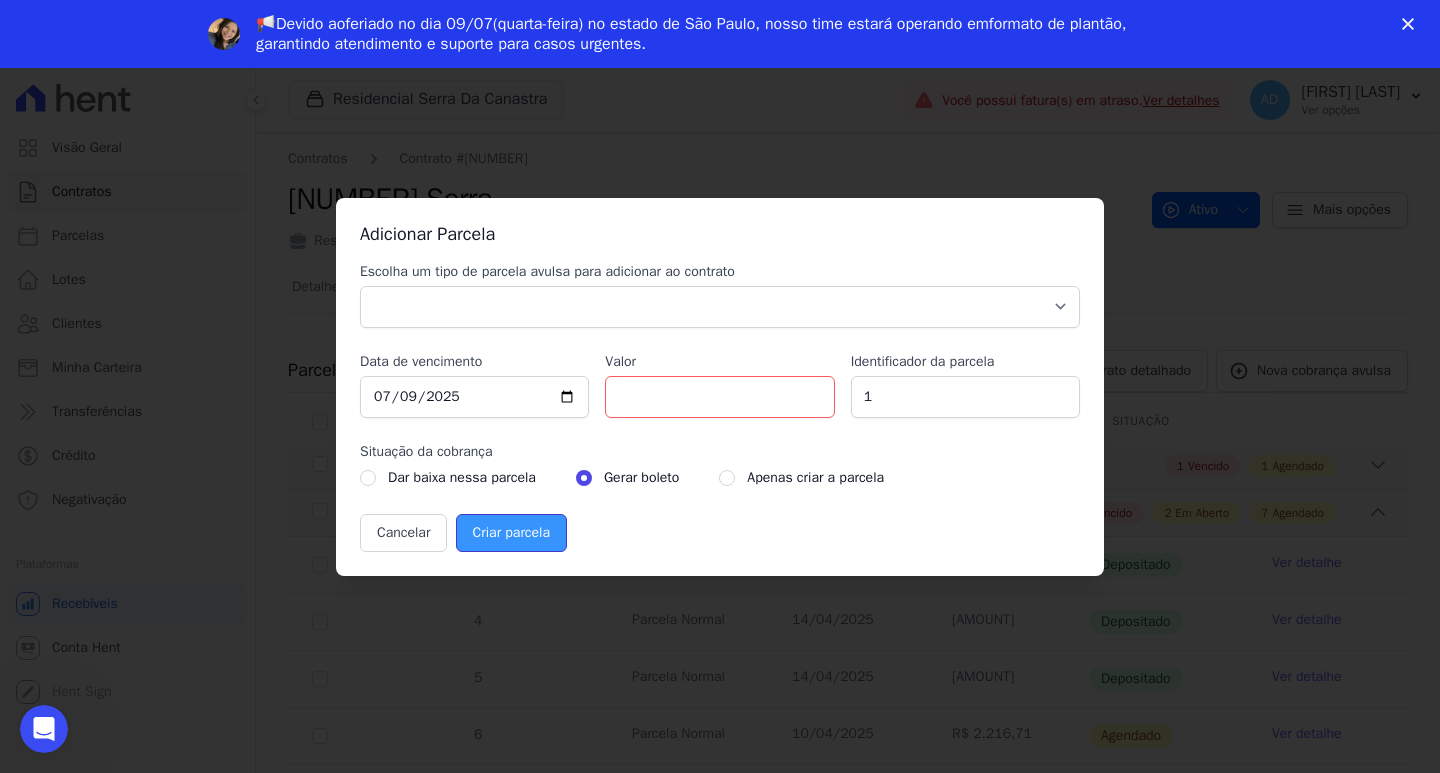 click on "Criar parcela" at bounding box center (511, 533) 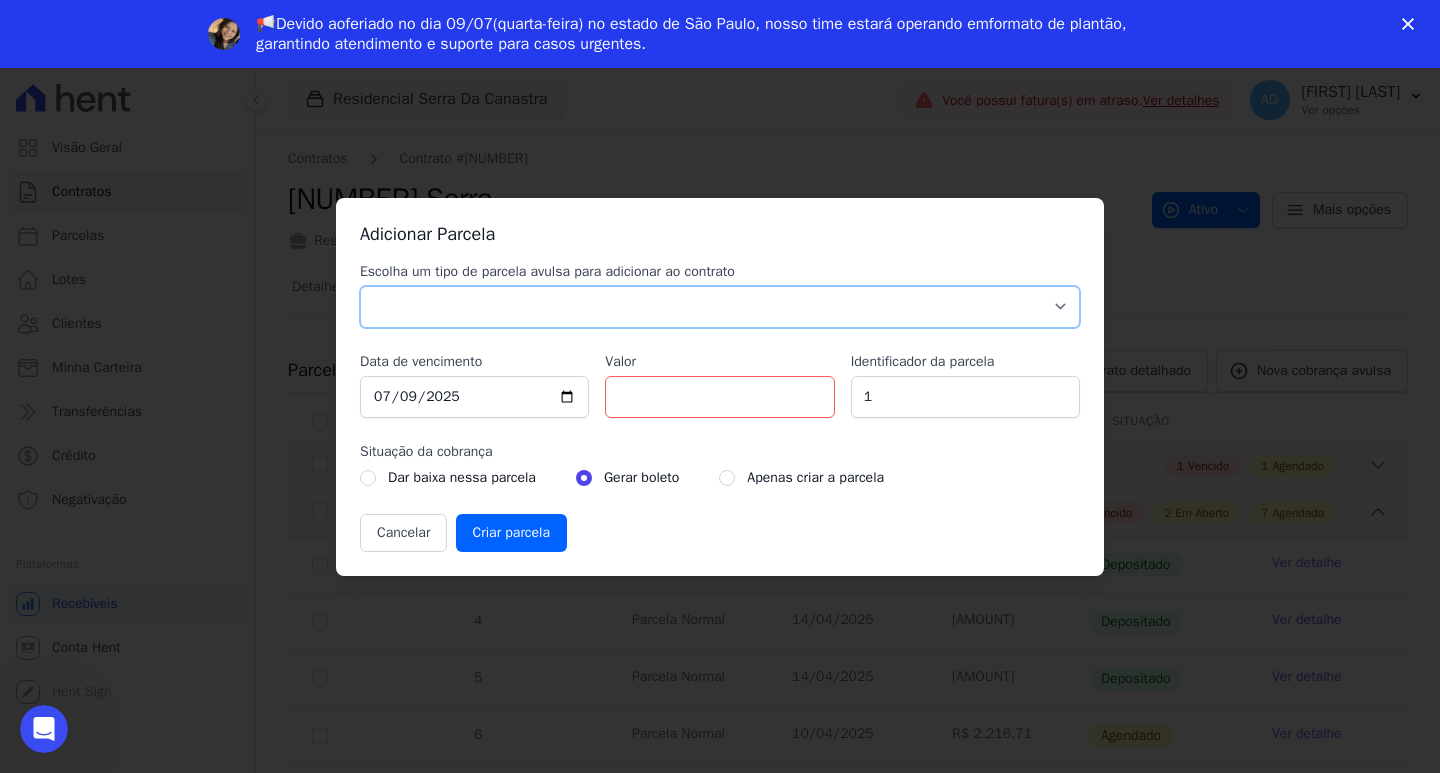 click on "Parcela Normal
Sinal
Caução
Intercalada
Chaves
Pré Chaves
Pós Chaves
Taxas
Quitação
Outros
Parcela do Cliente
Acordo
Financiamento CEF
Comissão
Antecipação" at bounding box center [720, 307] 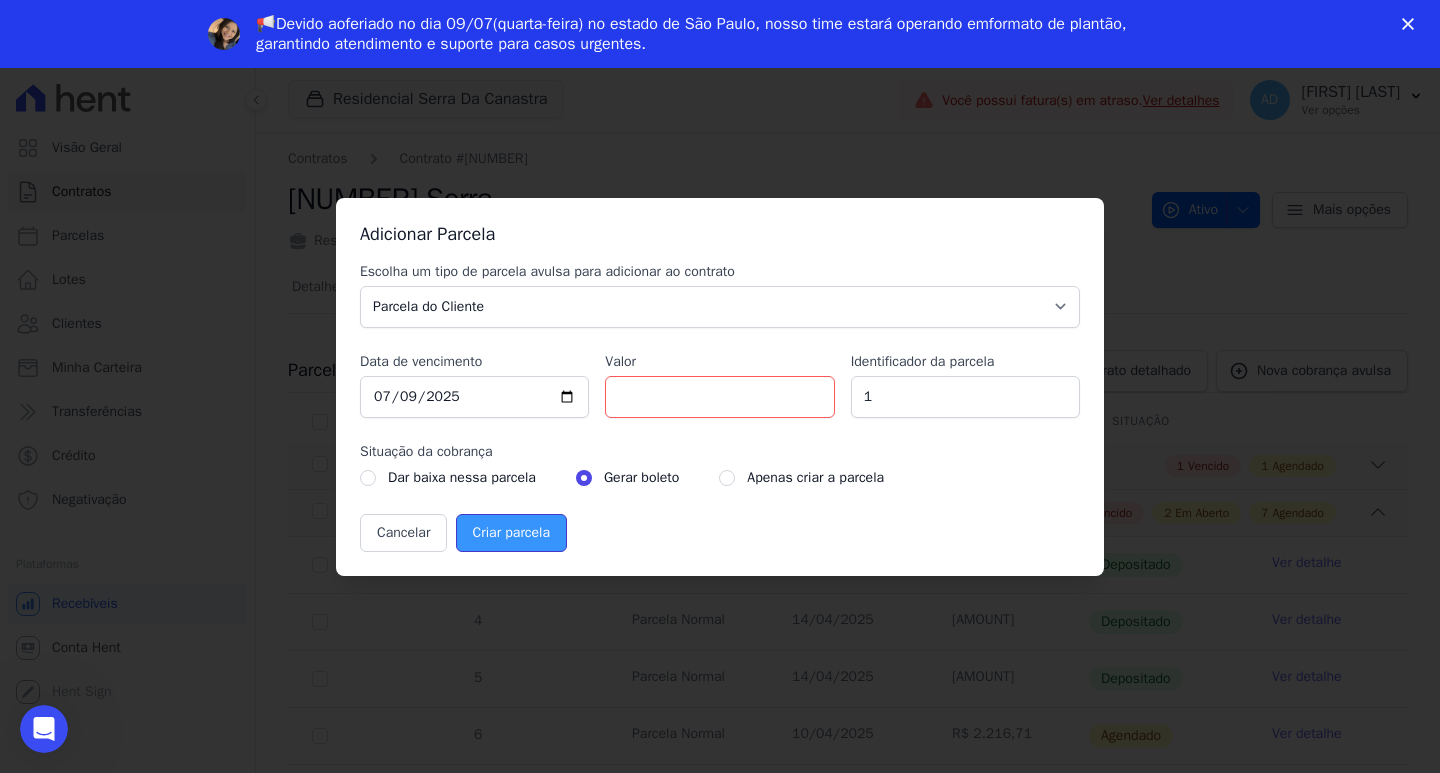 click on "Criar parcela" at bounding box center (511, 533) 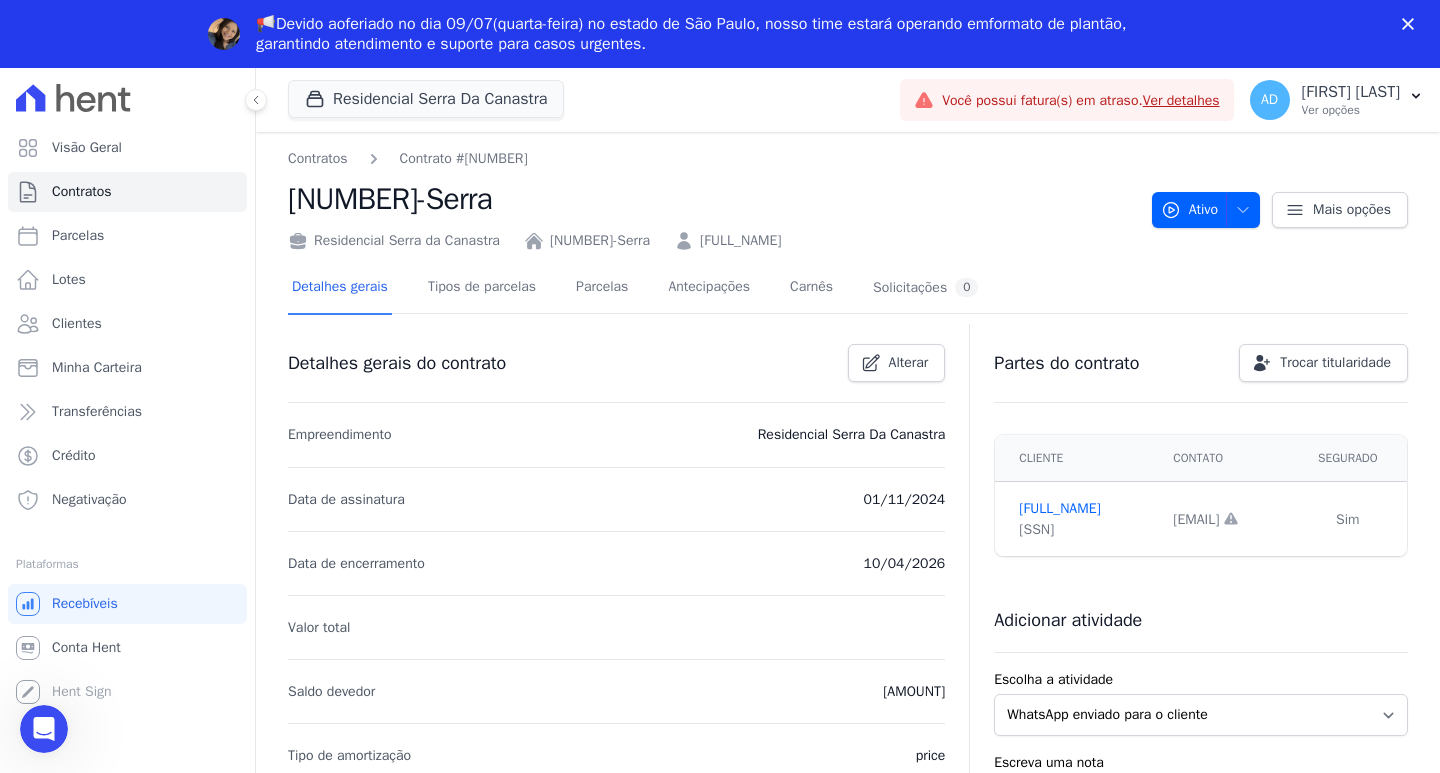 scroll, scrollTop: 0, scrollLeft: 0, axis: both 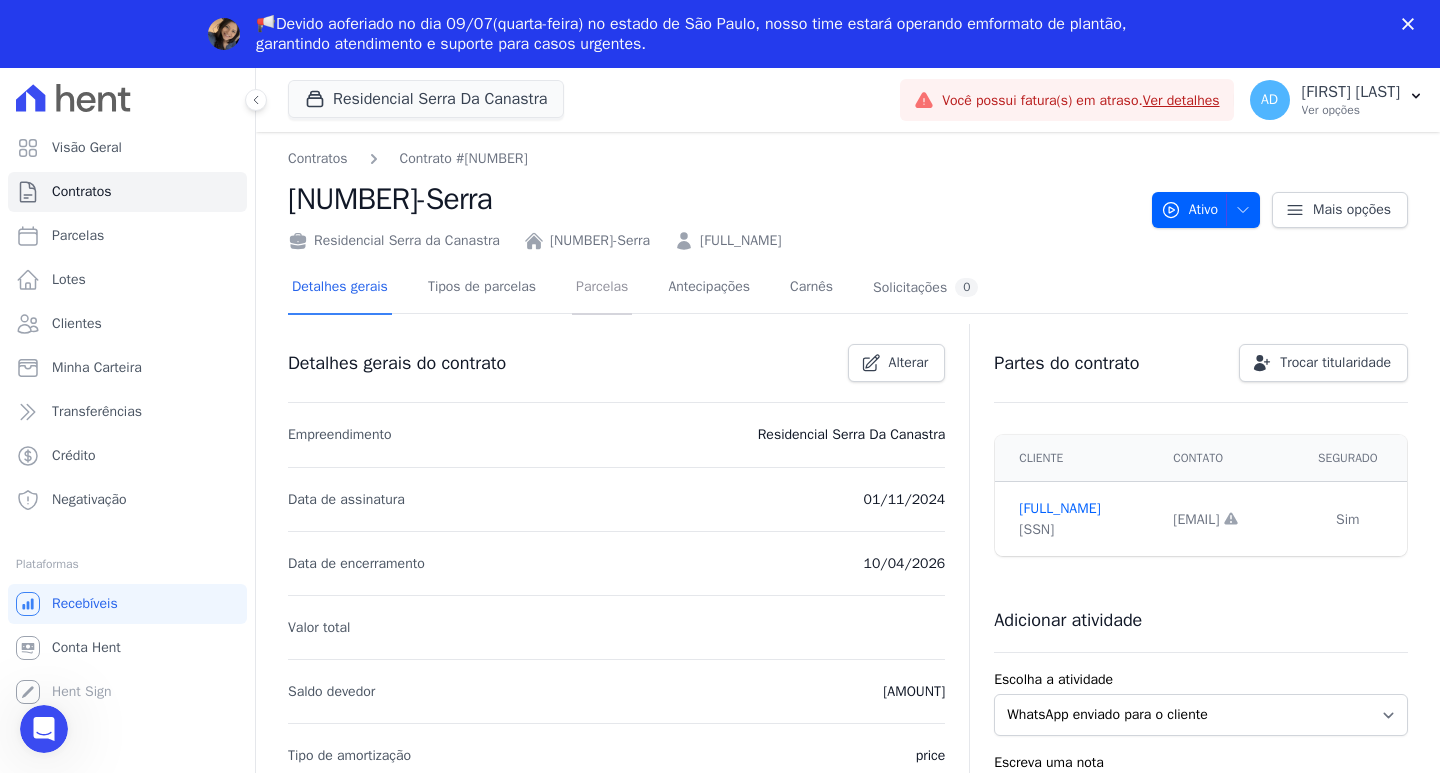 click on "Parcelas" at bounding box center [602, 288] 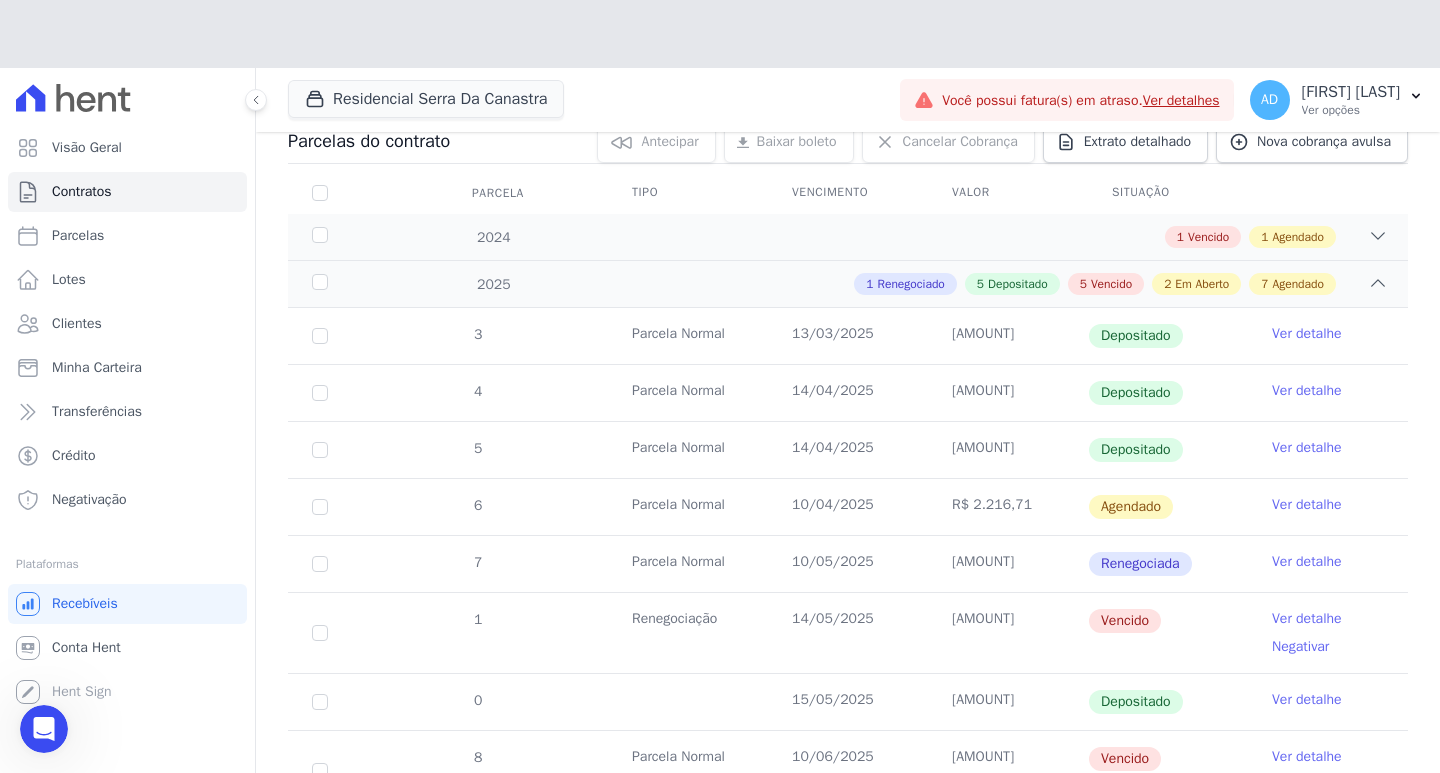 scroll, scrollTop: 300, scrollLeft: 0, axis: vertical 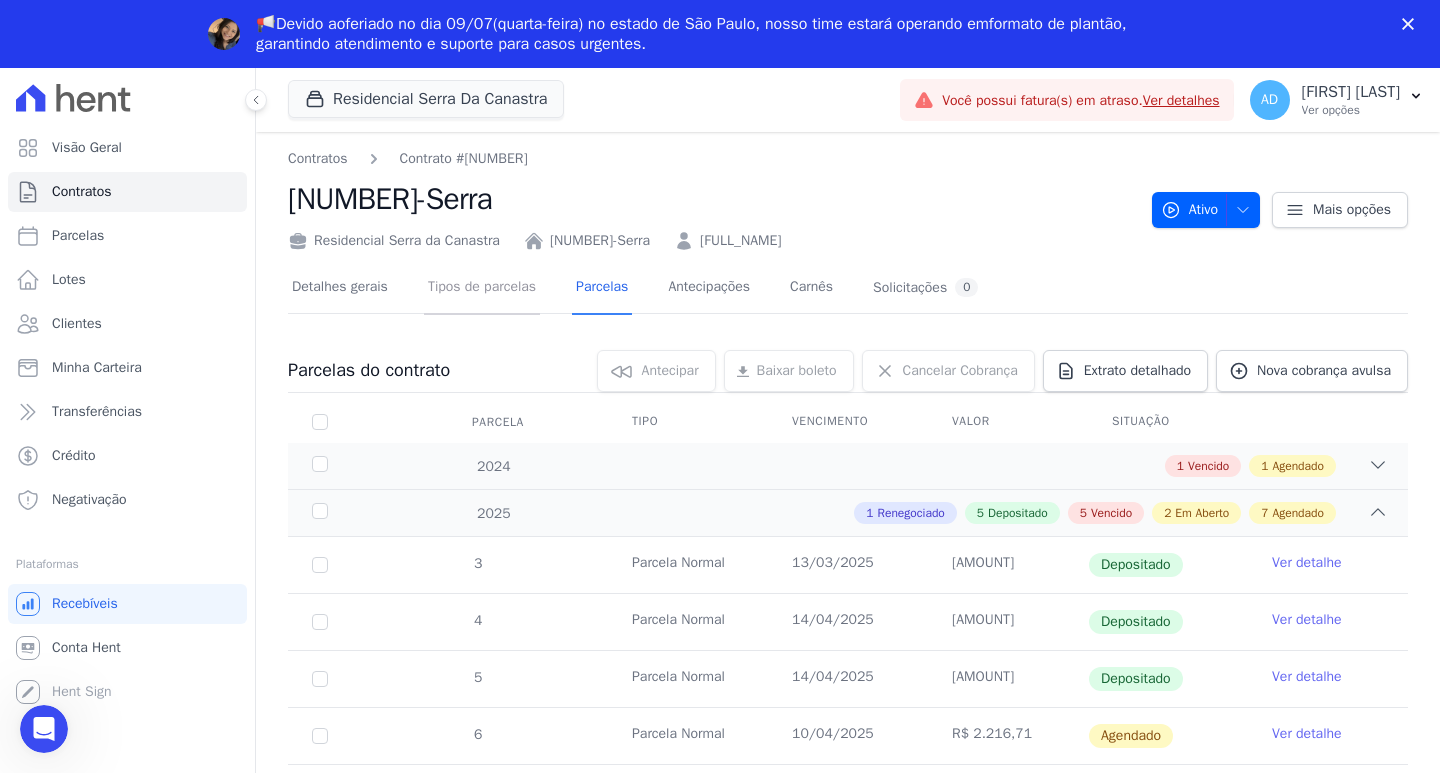 click on "Tipos de parcelas" at bounding box center (482, 288) 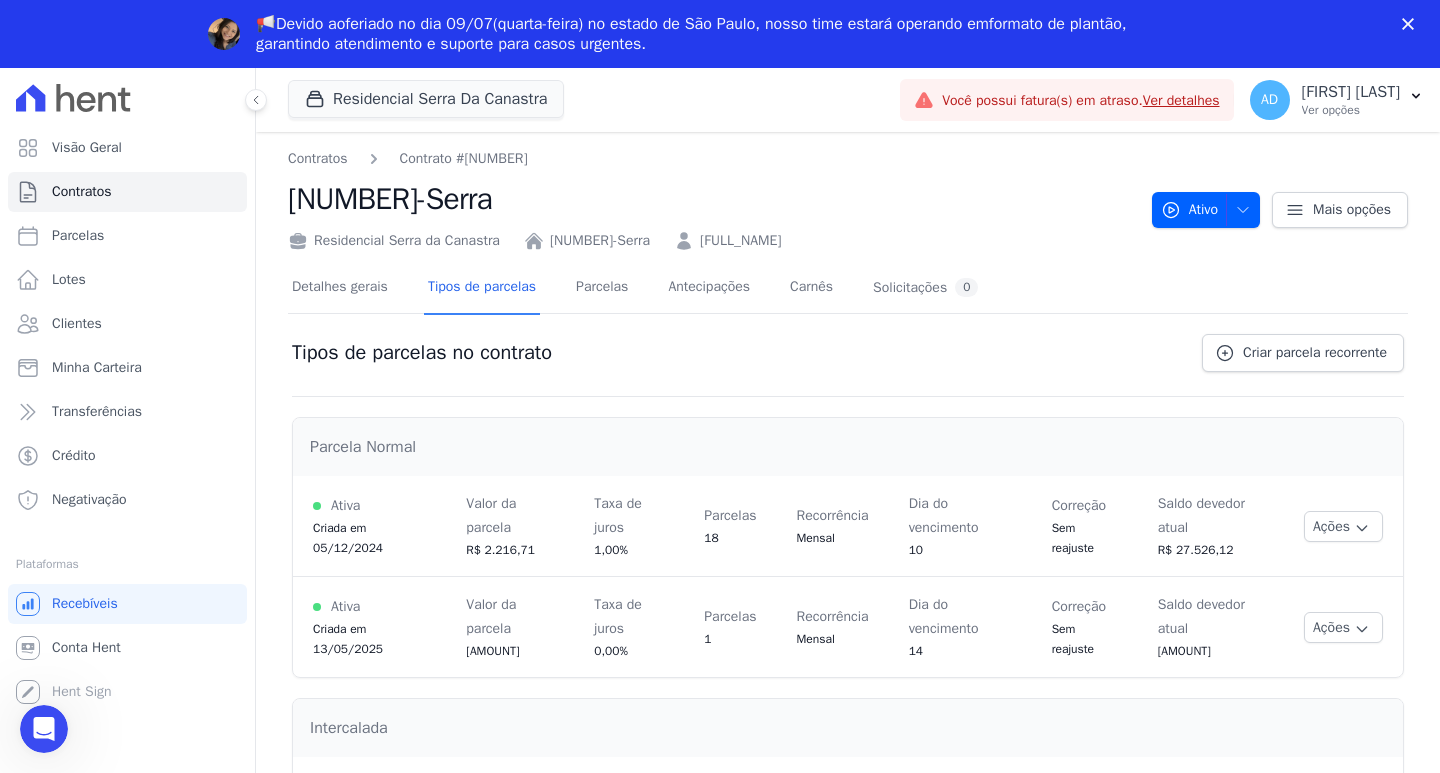 scroll, scrollTop: 0, scrollLeft: 0, axis: both 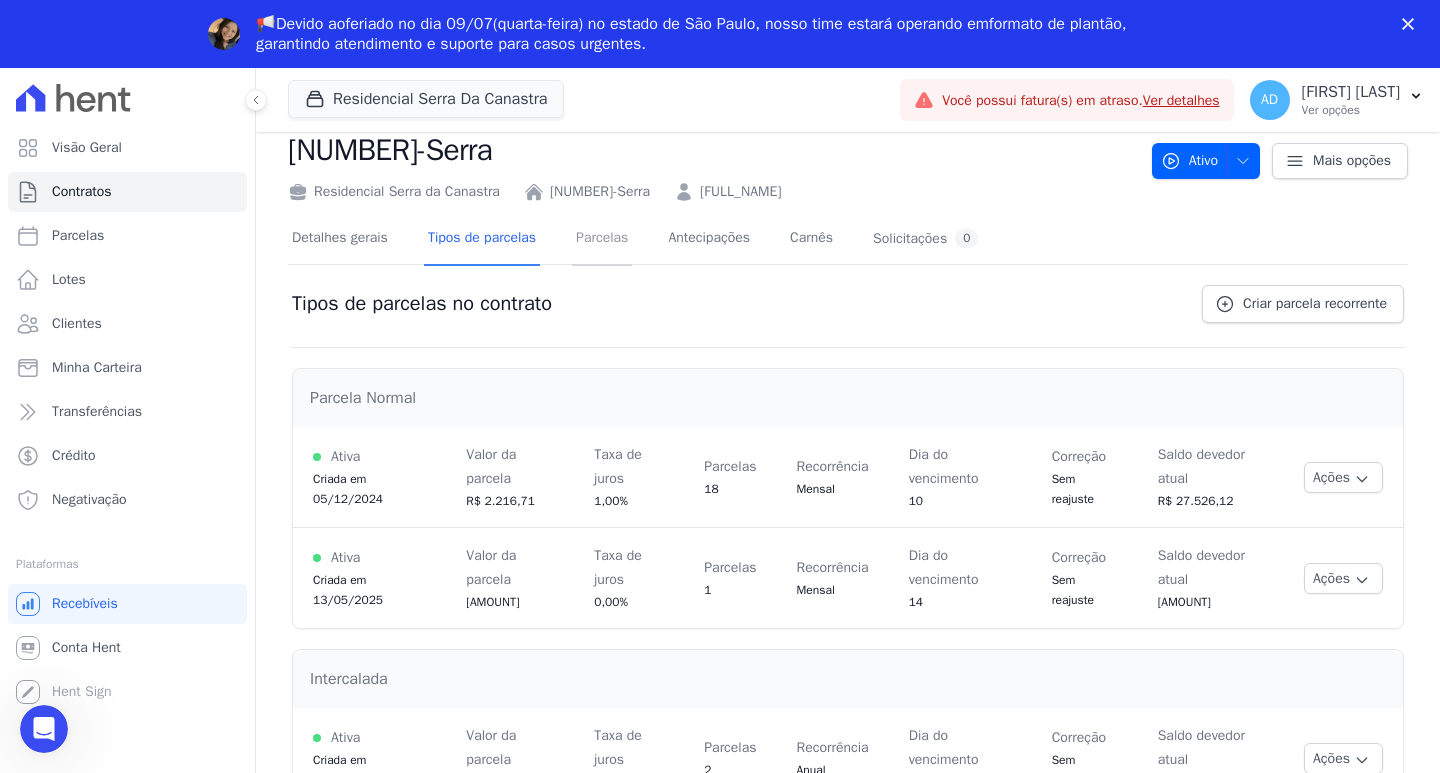 click on "Parcelas" at bounding box center [602, 239] 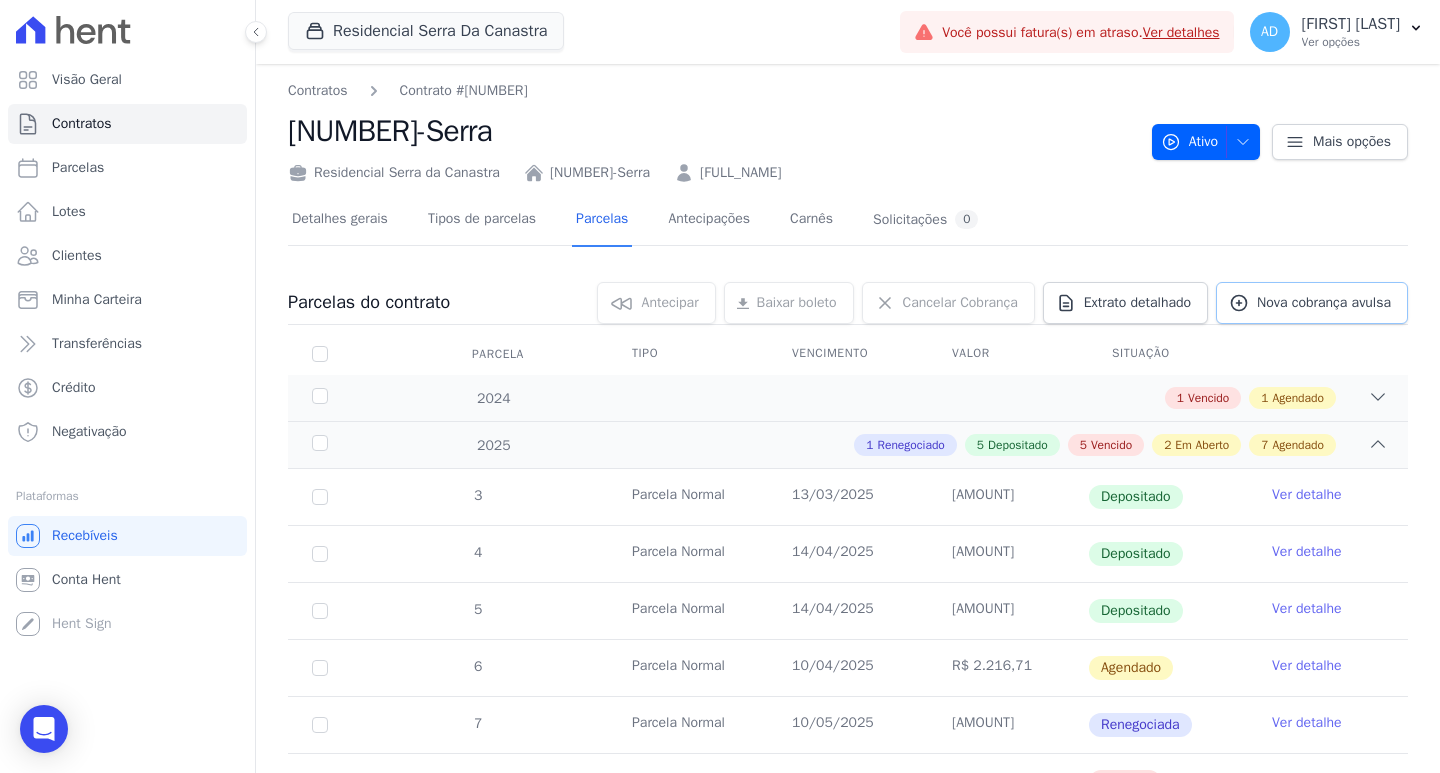 click on "Nova cobrança avulsa" at bounding box center [1324, 303] 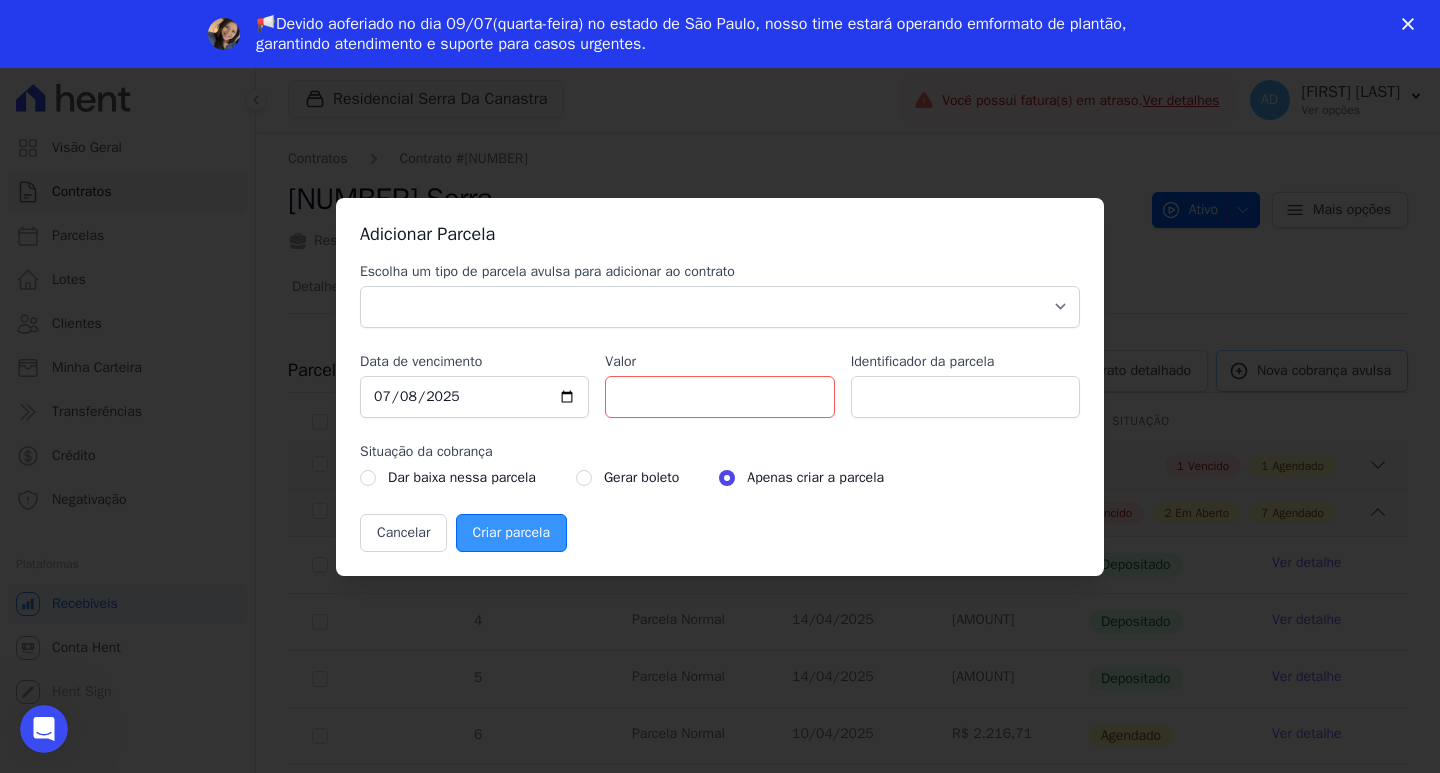 scroll, scrollTop: 0, scrollLeft: 0, axis: both 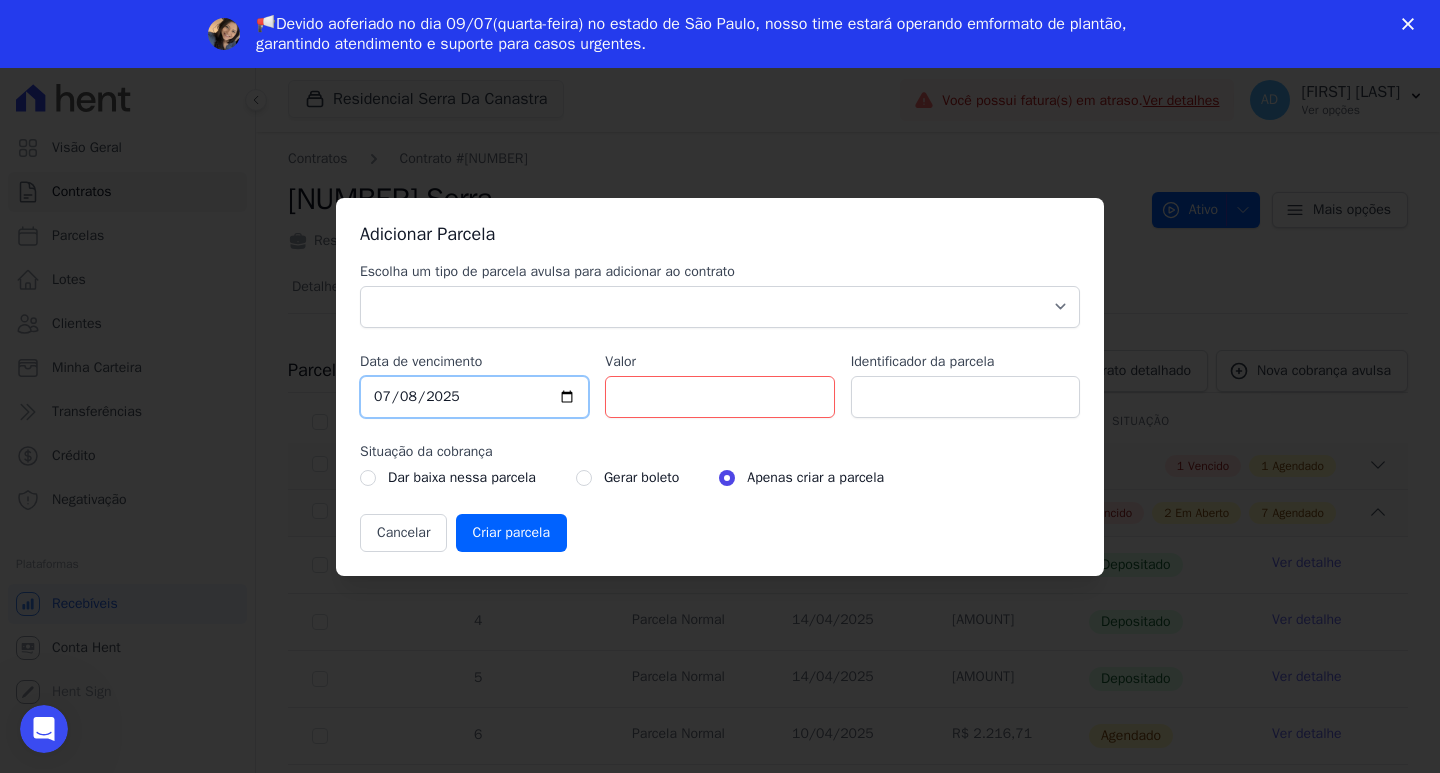 click on "2025-07-08" at bounding box center (474, 397) 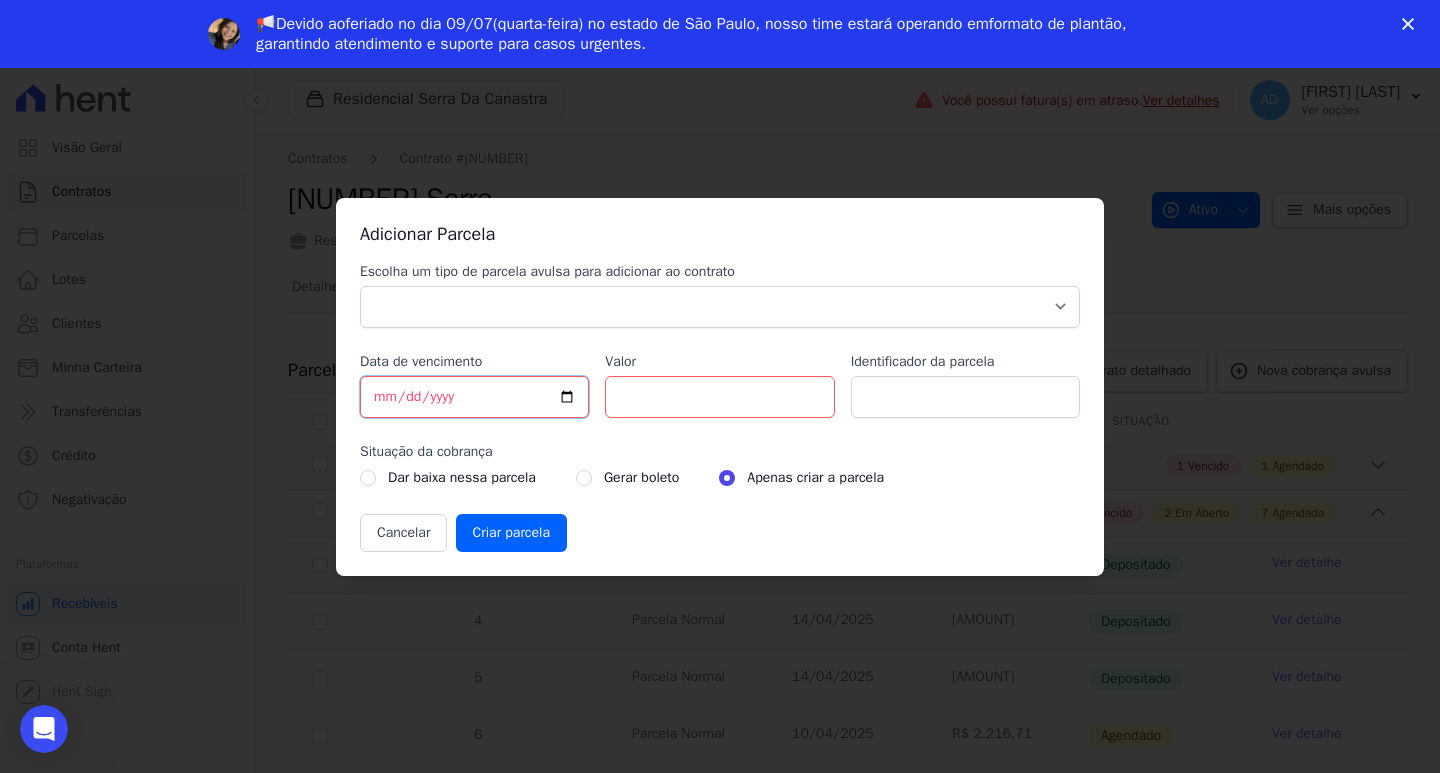 type on "2025-07-09" 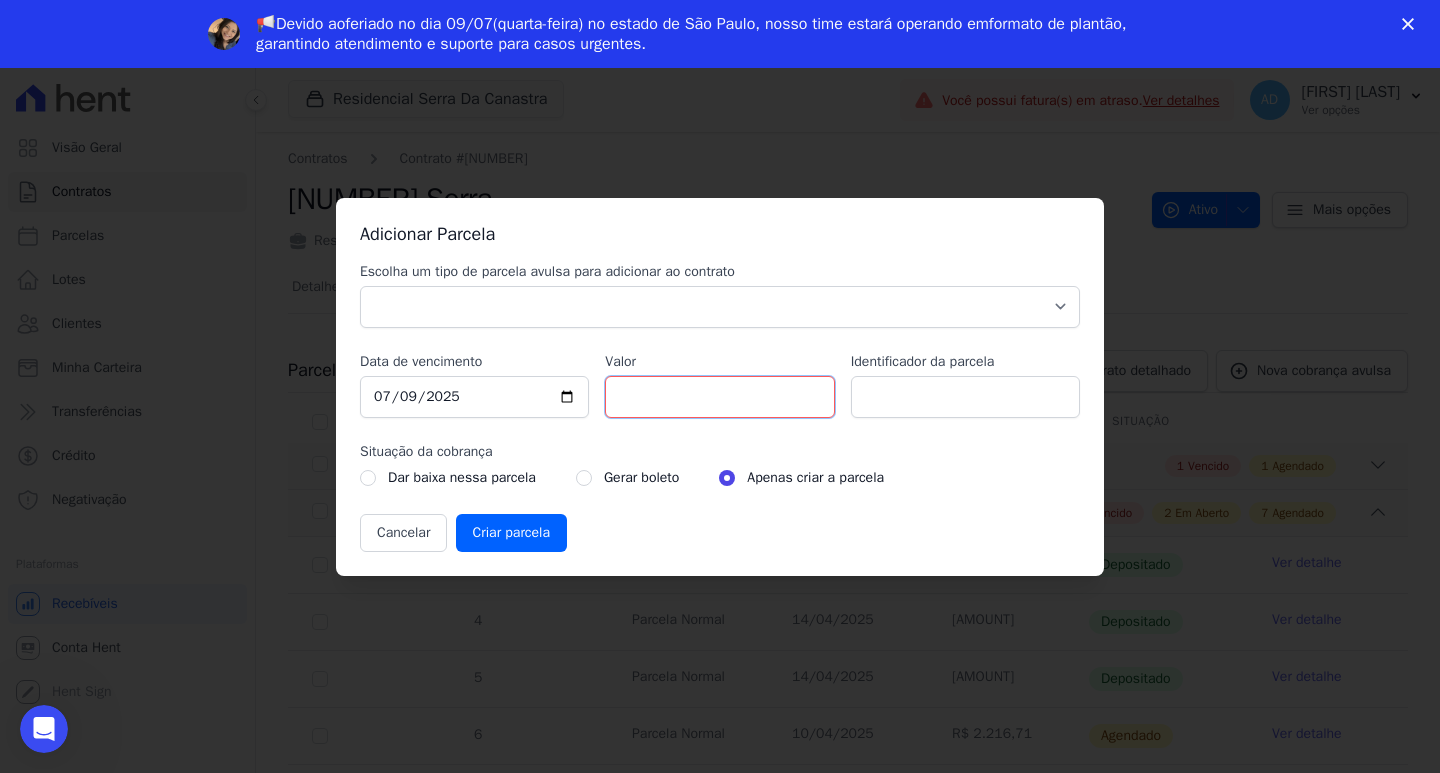 type on "[NUMBER]" 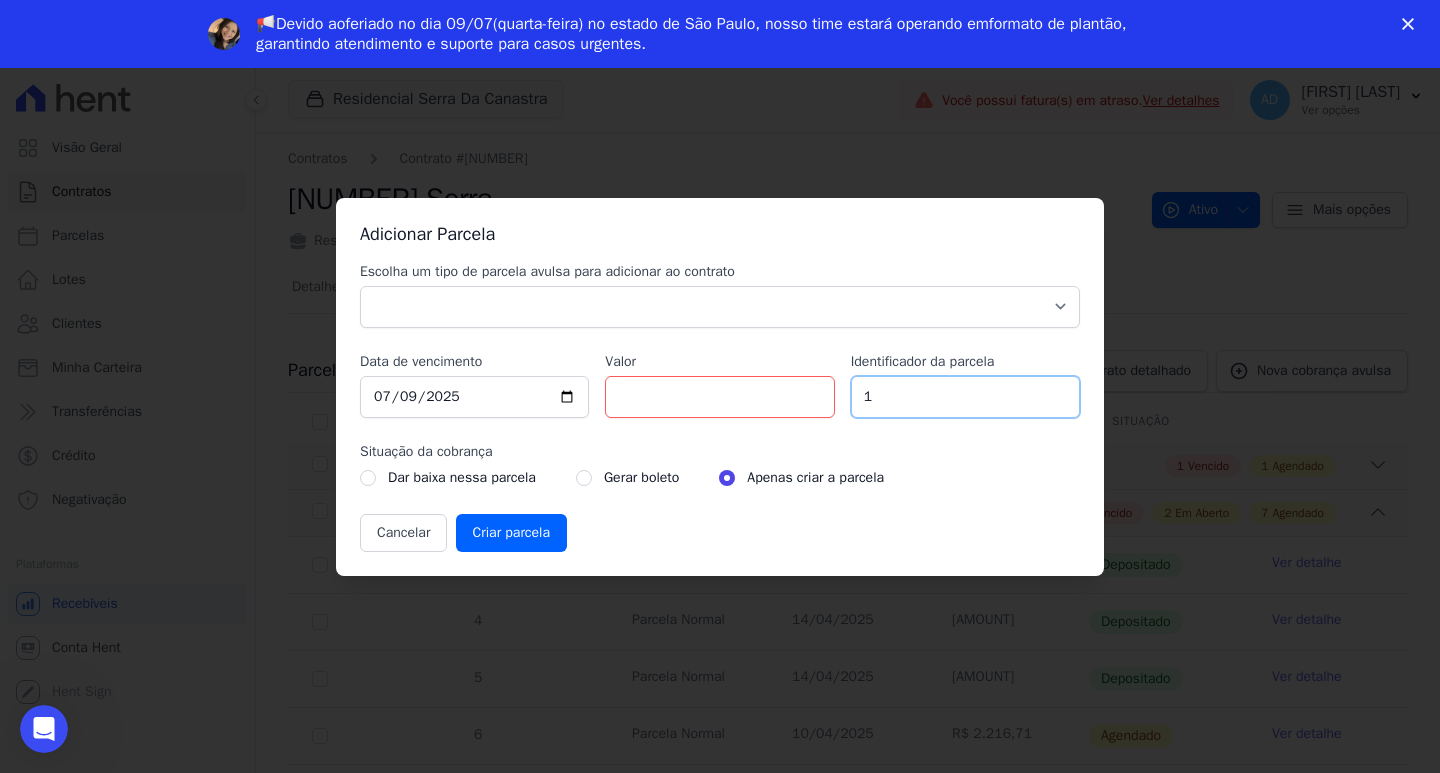 type on "1" 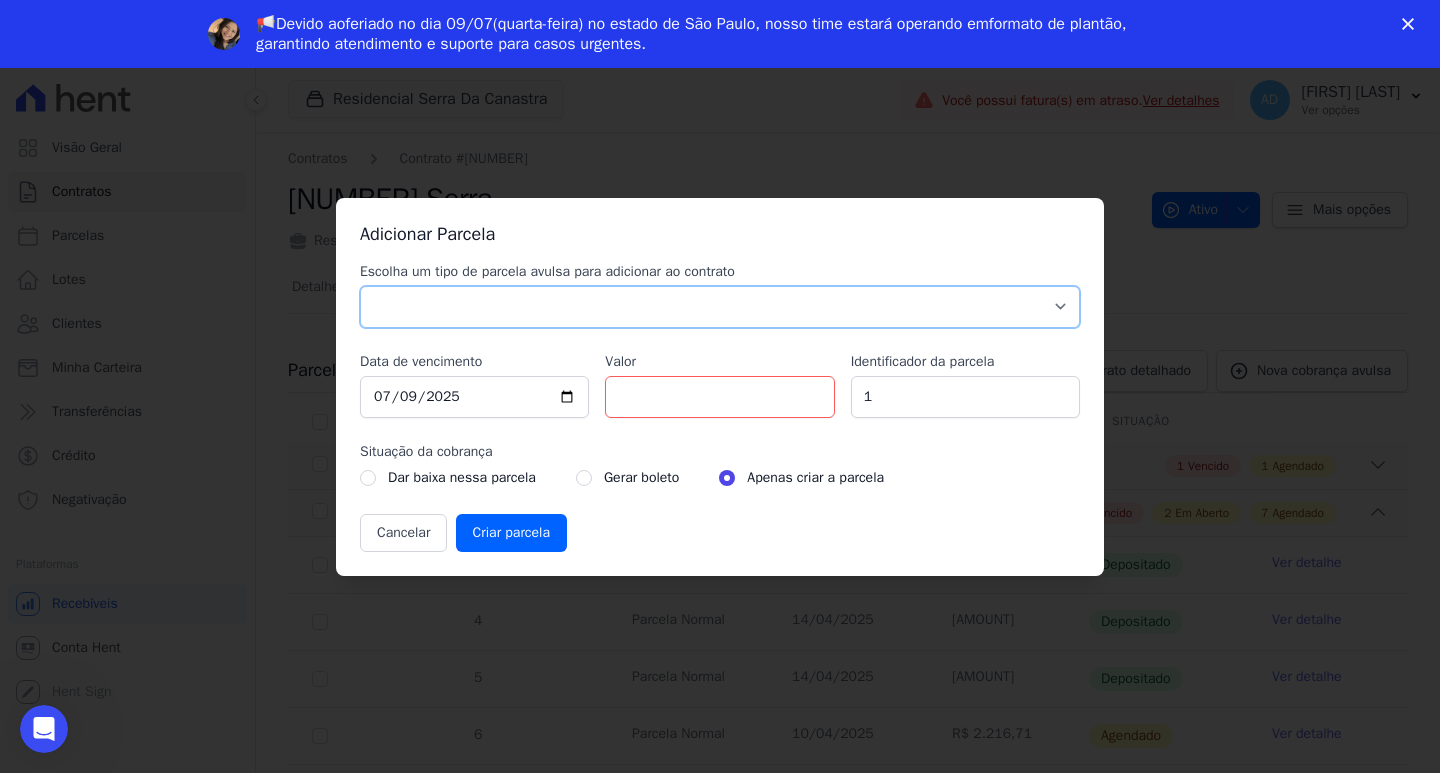 click on "Parcela Normal
Sinal
Caução
Intercalada
Chaves
Pré Chaves
Pós Chaves
Taxas
Quitação
Outros
Parcela do Cliente
Acordo
Financiamento CEF
Comissão
Antecipação" at bounding box center [720, 307] 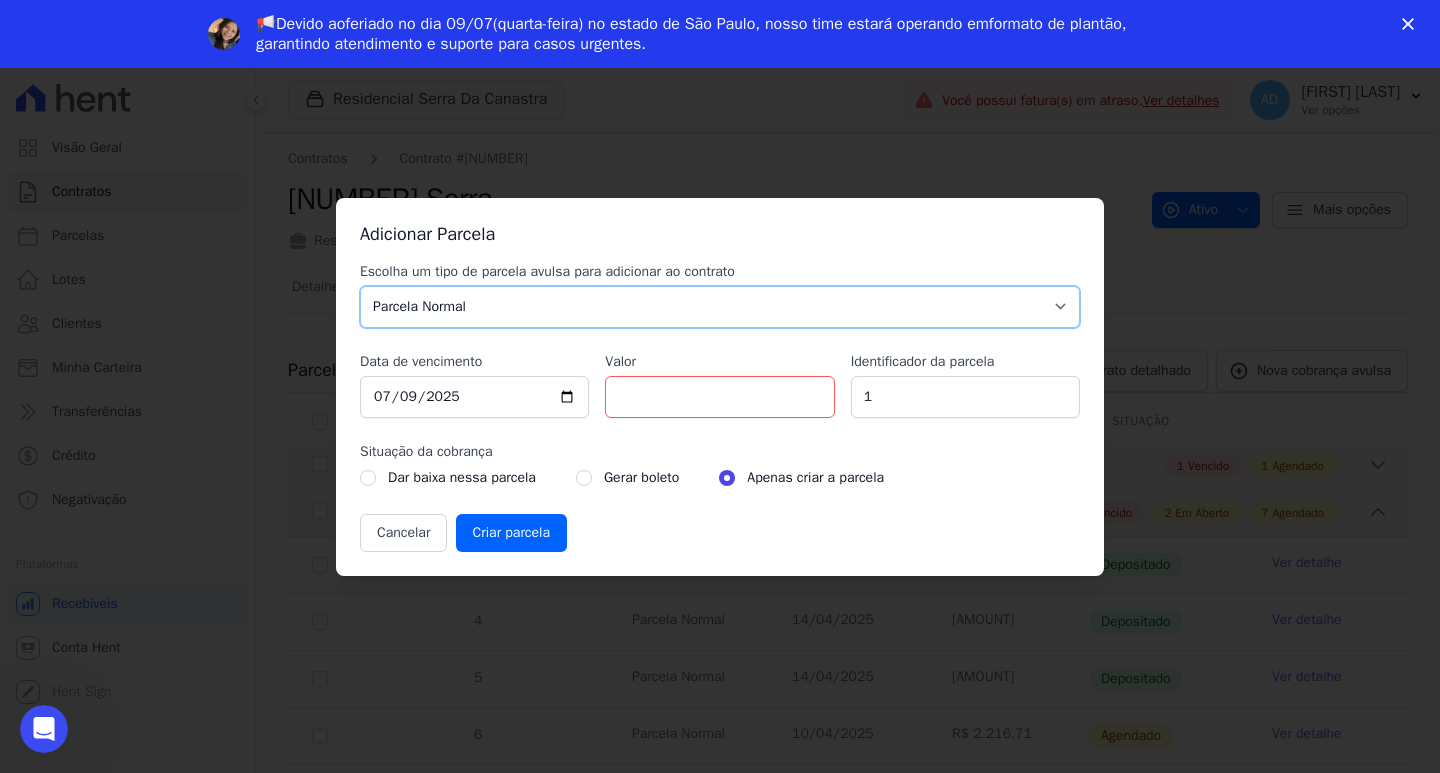 click on "Parcela Normal
Sinal
Caução
Intercalada
Chaves
Pré Chaves
Pós Chaves
Taxas
Quitação
Outros
Parcela do Cliente
Acordo
Financiamento CEF
Comissão
Antecipação" at bounding box center (720, 307) 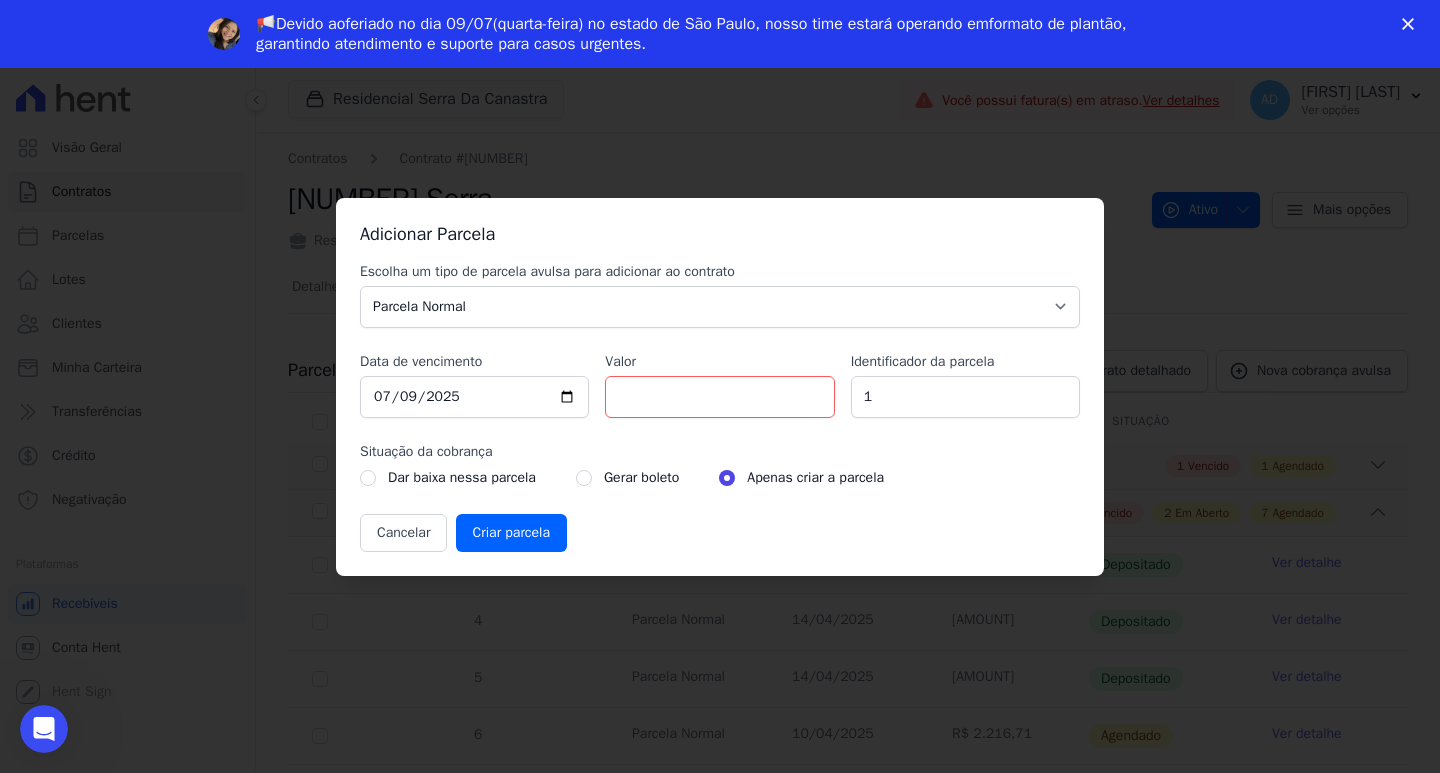 click on "Gerar boleto" at bounding box center (462, 478) 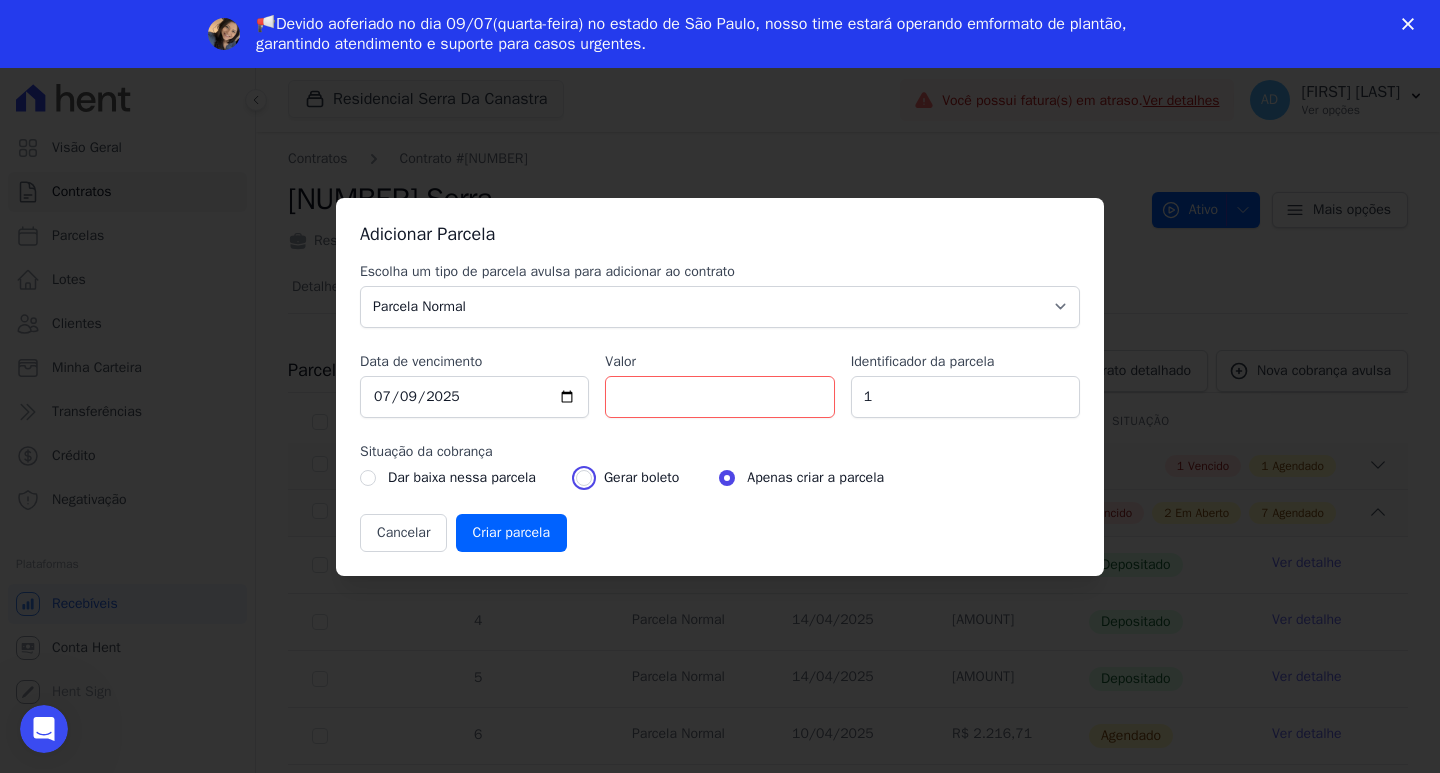 click at bounding box center (584, 478) 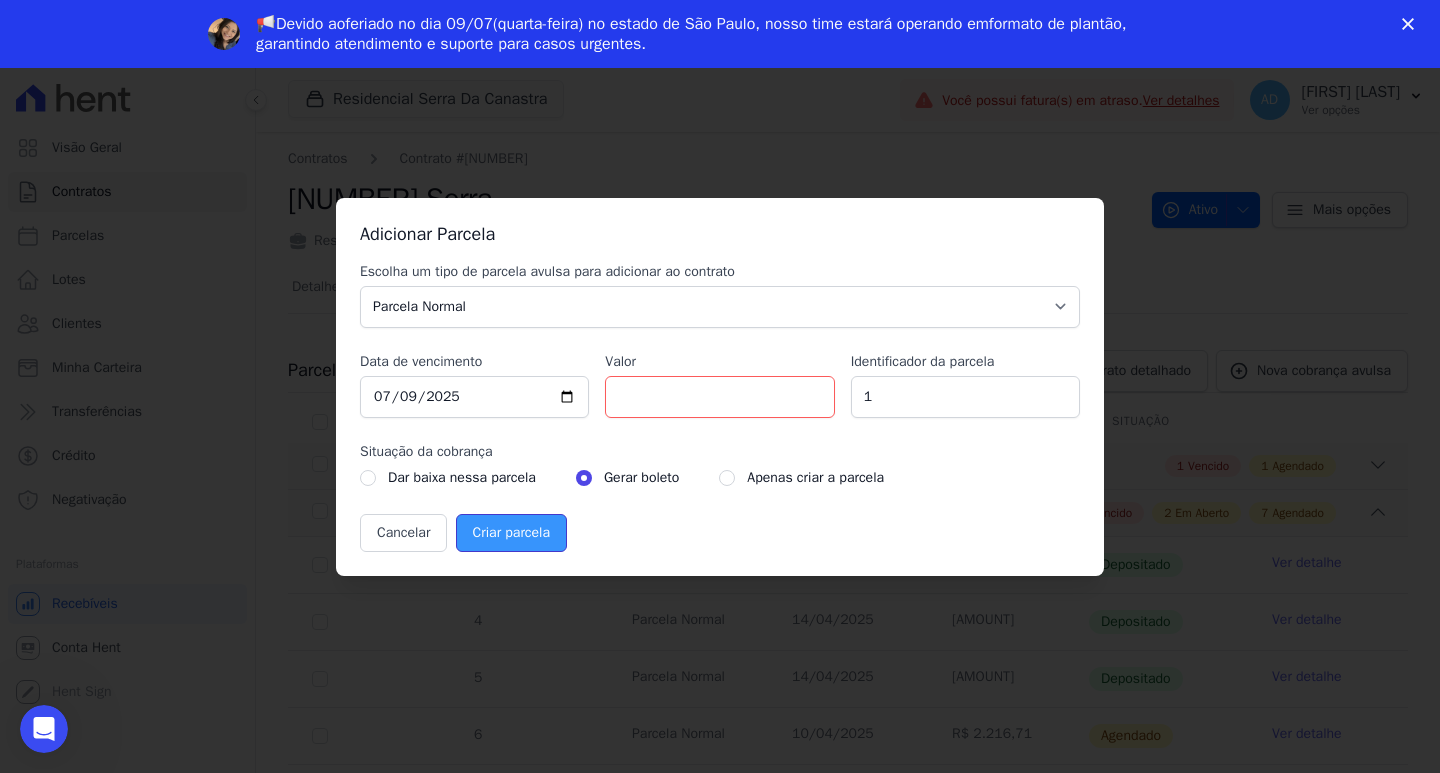 click on "Criar parcela" at bounding box center [511, 533] 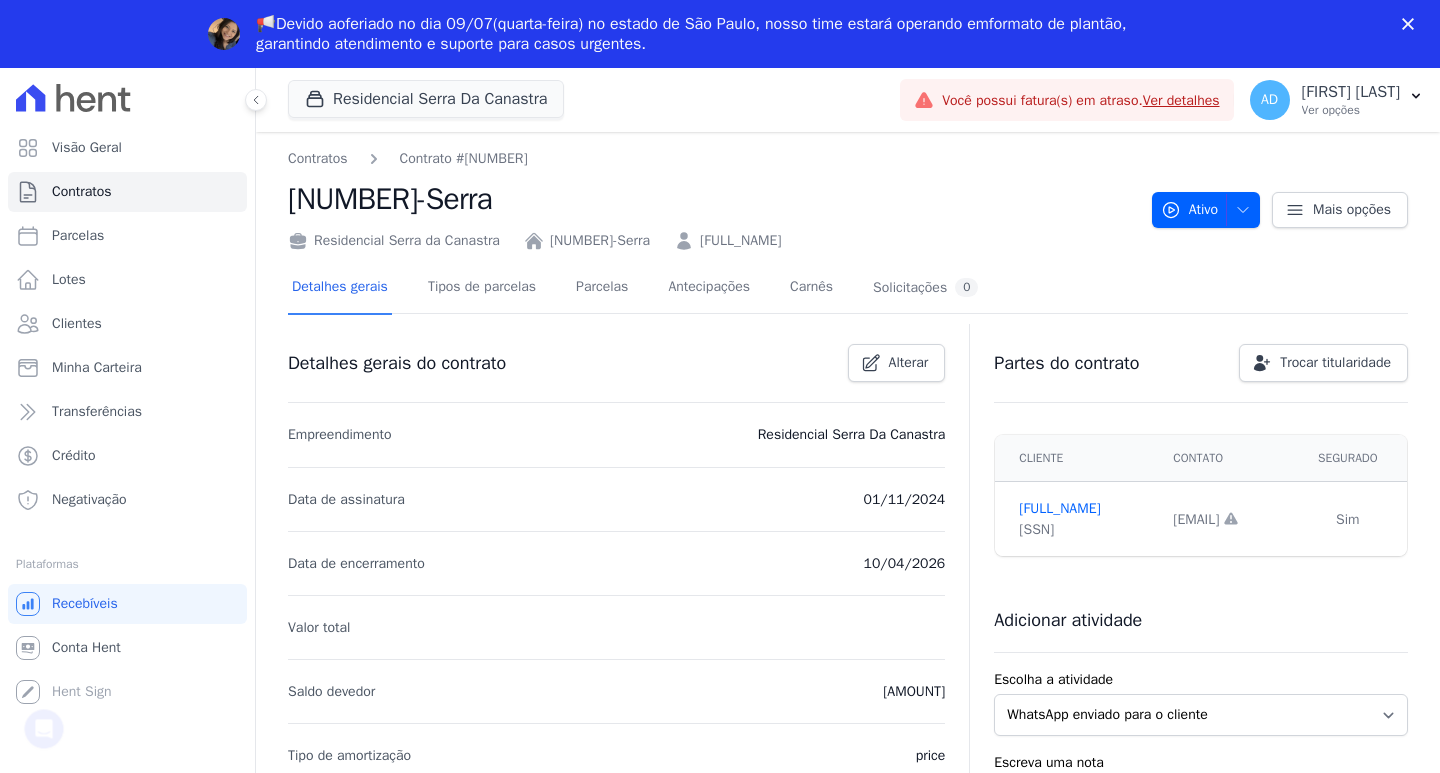 scroll, scrollTop: 0, scrollLeft: 0, axis: both 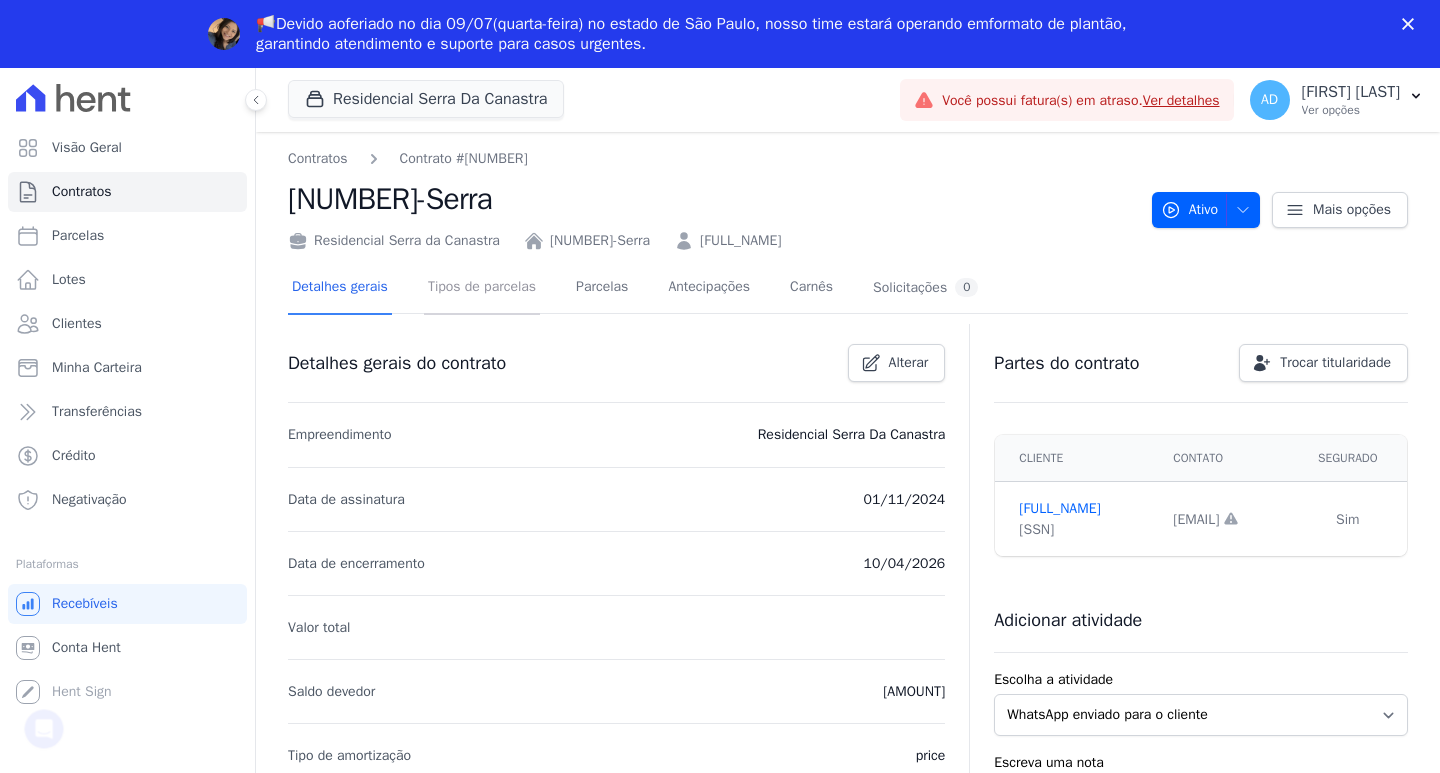 click on "Tipos de parcelas" at bounding box center [482, 288] 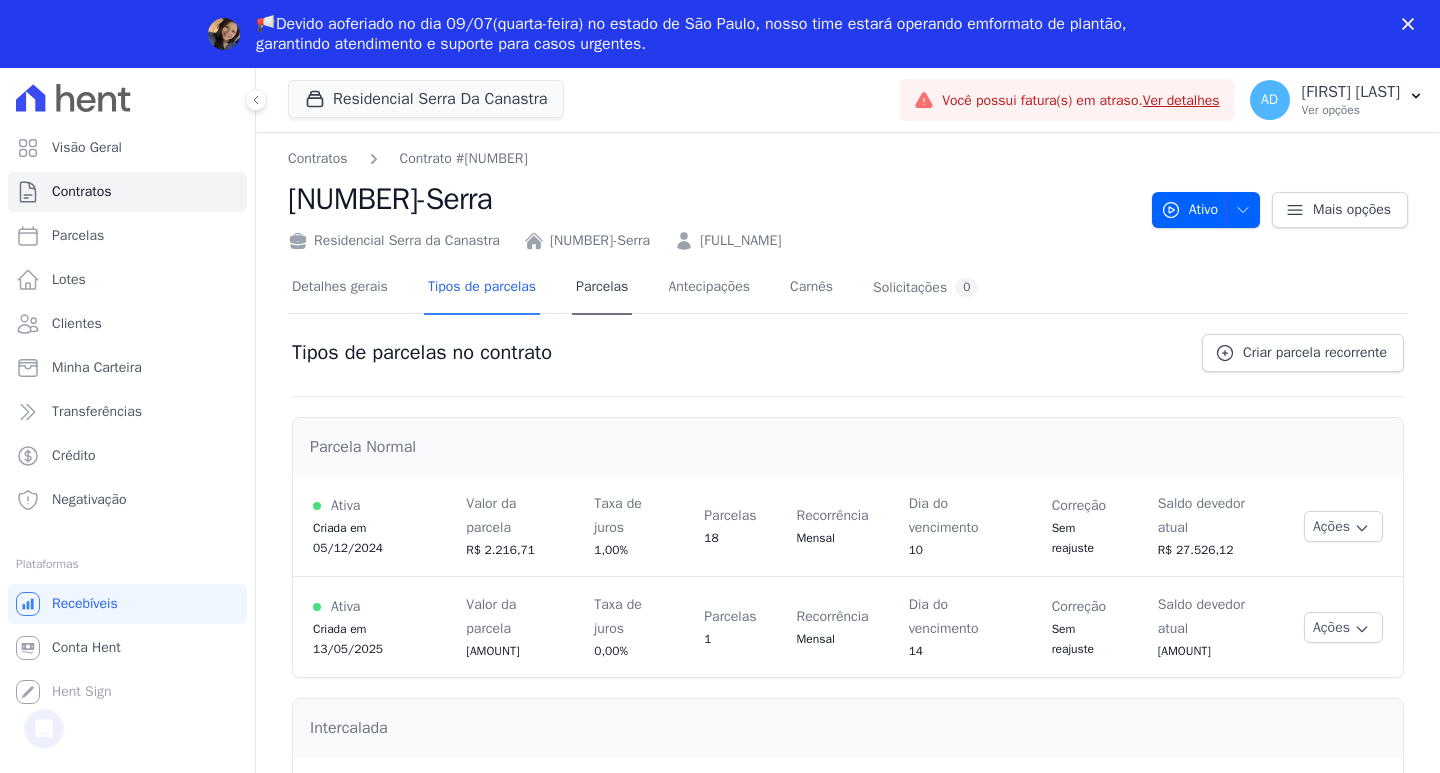 scroll, scrollTop: 0, scrollLeft: 0, axis: both 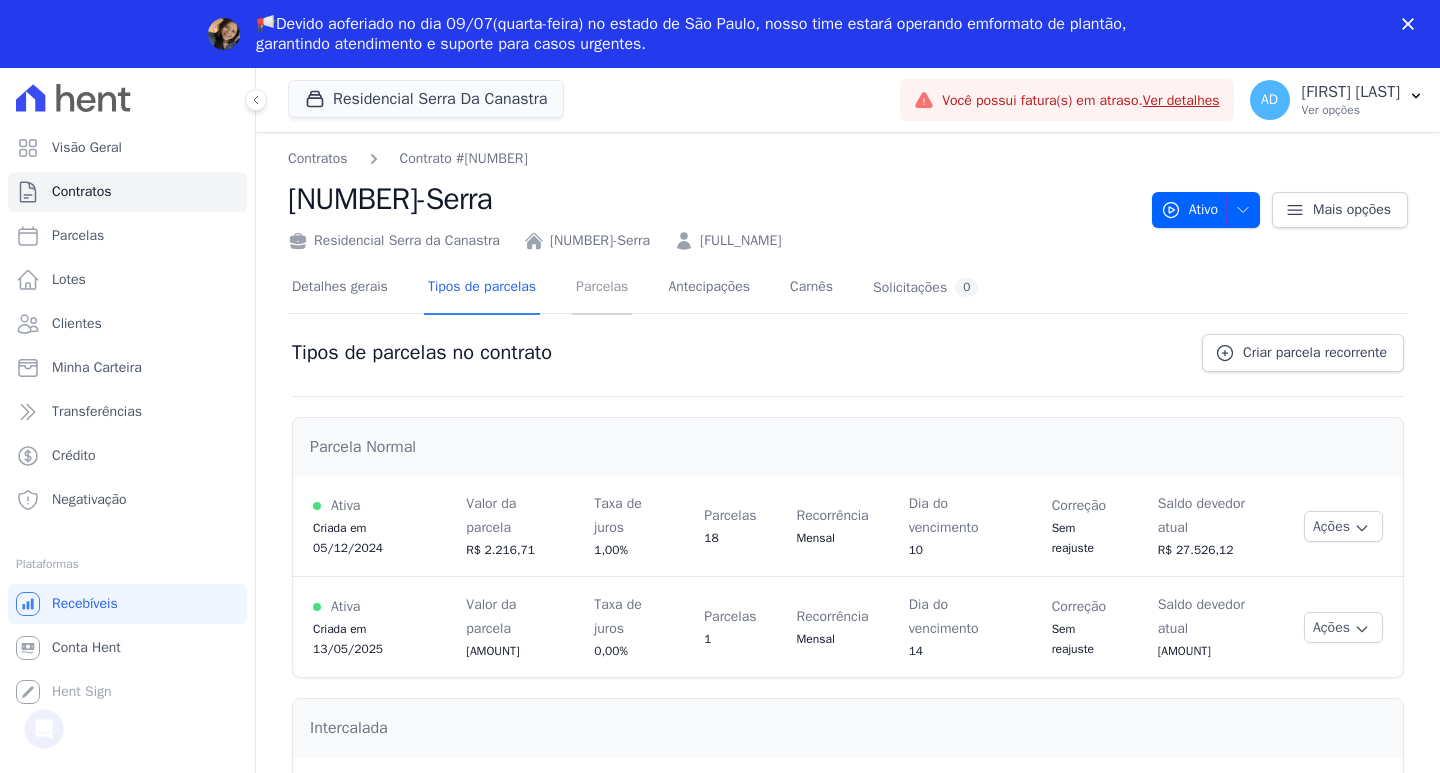 click on "Parcelas" at bounding box center [602, 288] 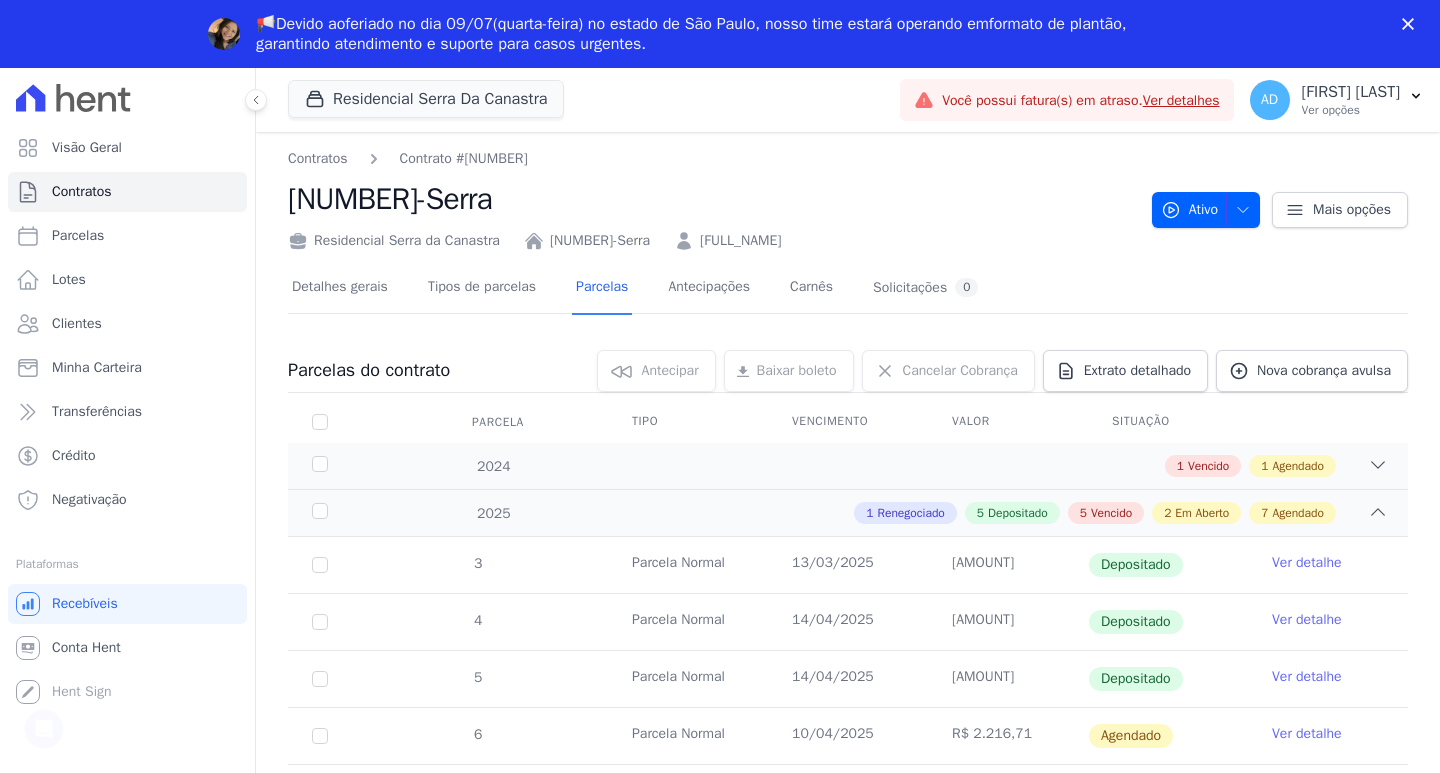 scroll, scrollTop: 0, scrollLeft: 0, axis: both 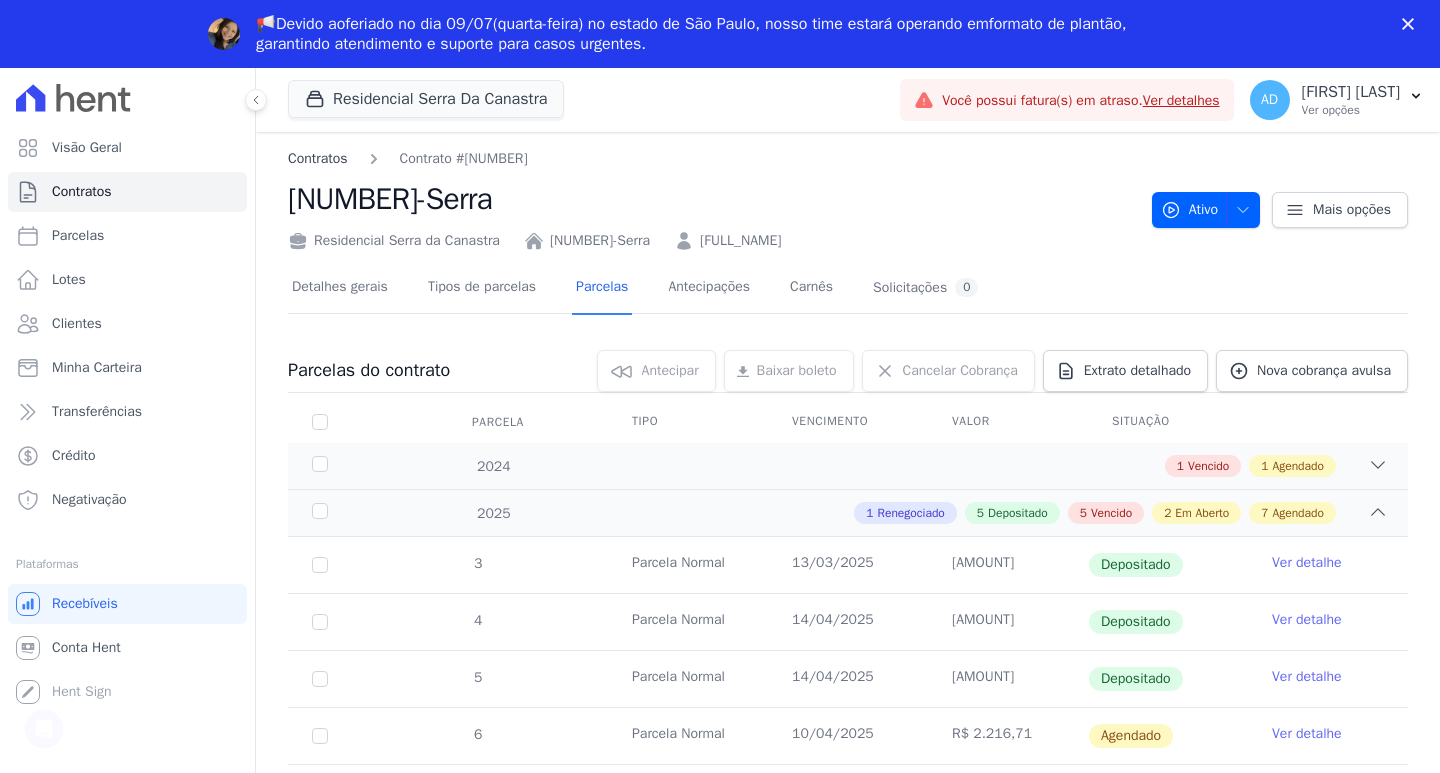 click on "Contratos" at bounding box center [318, 158] 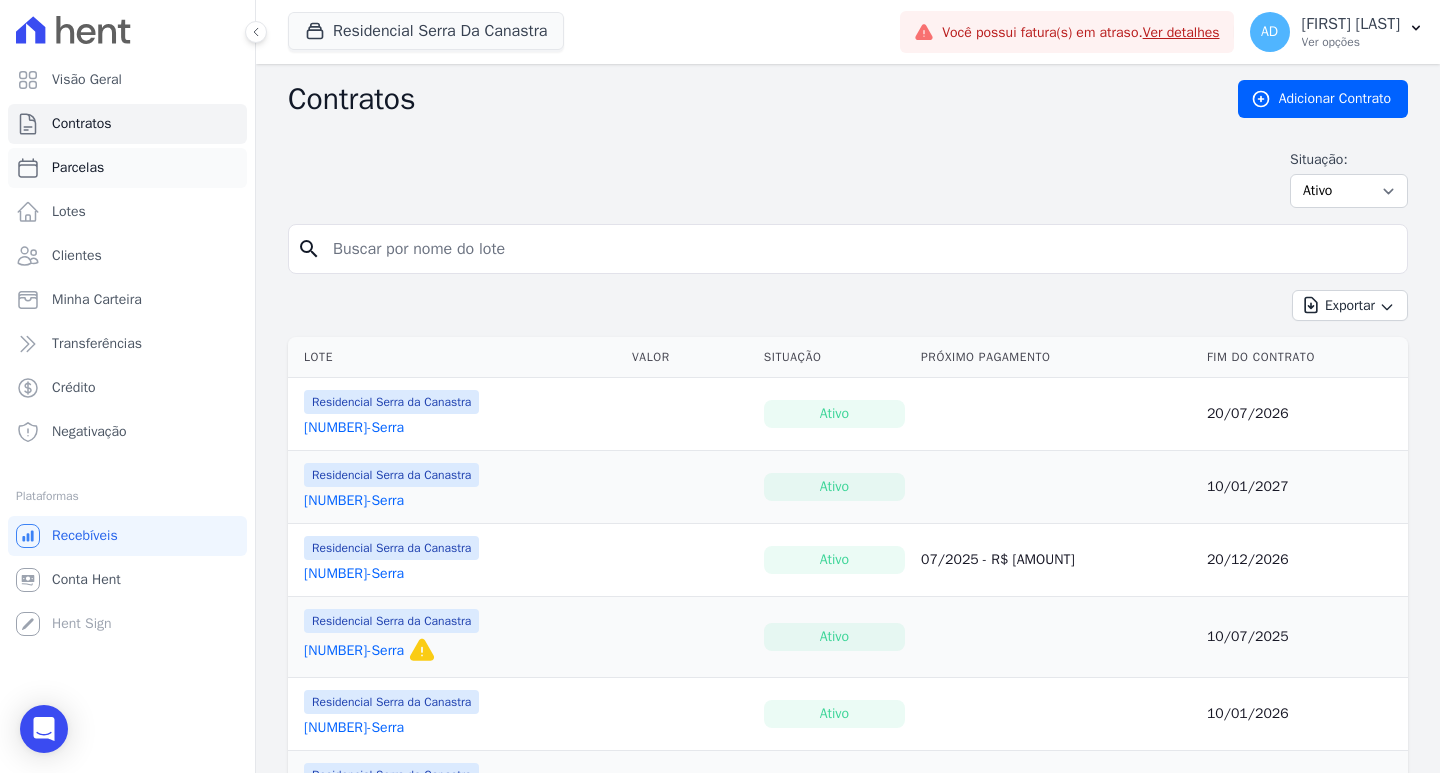 click on "Parcelas" at bounding box center [78, 168] 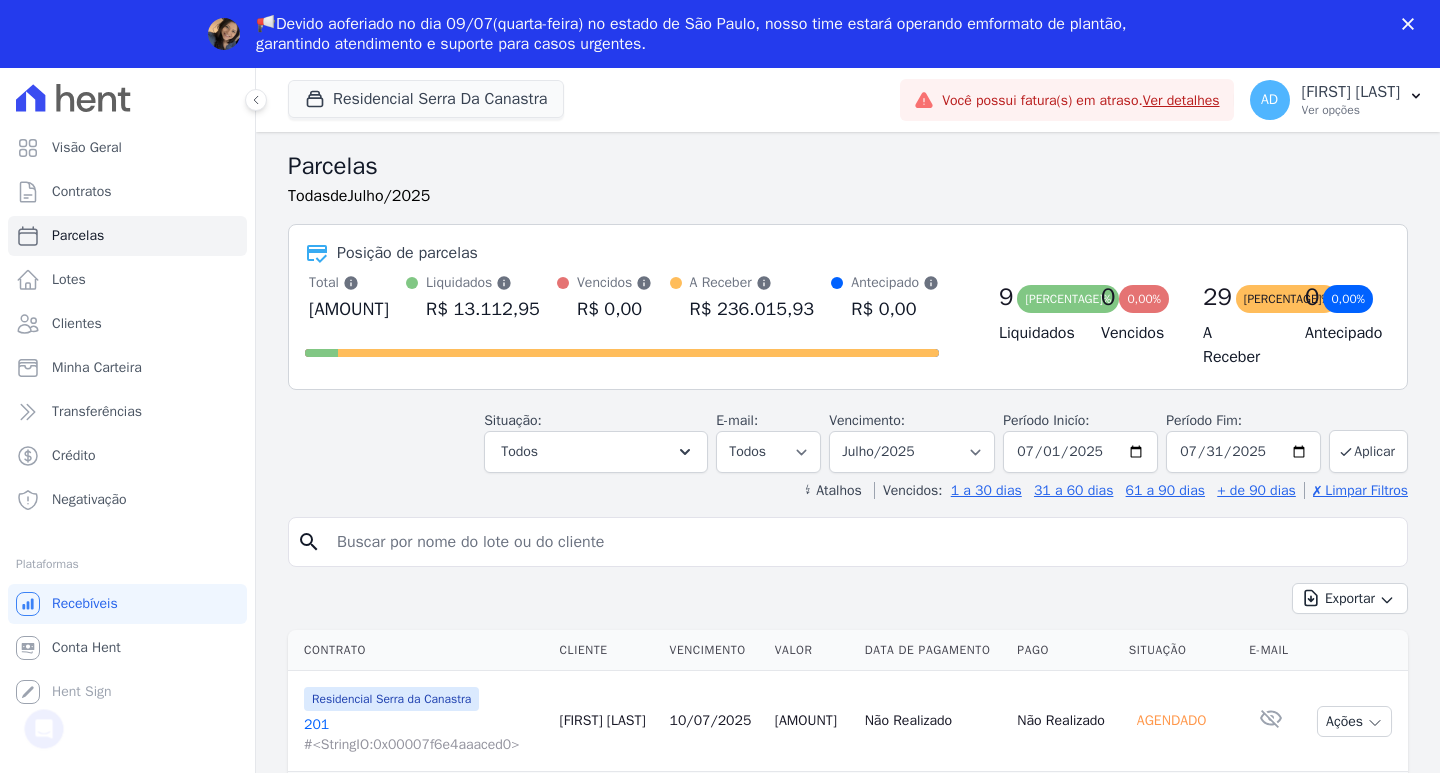 scroll, scrollTop: 0, scrollLeft: 0, axis: both 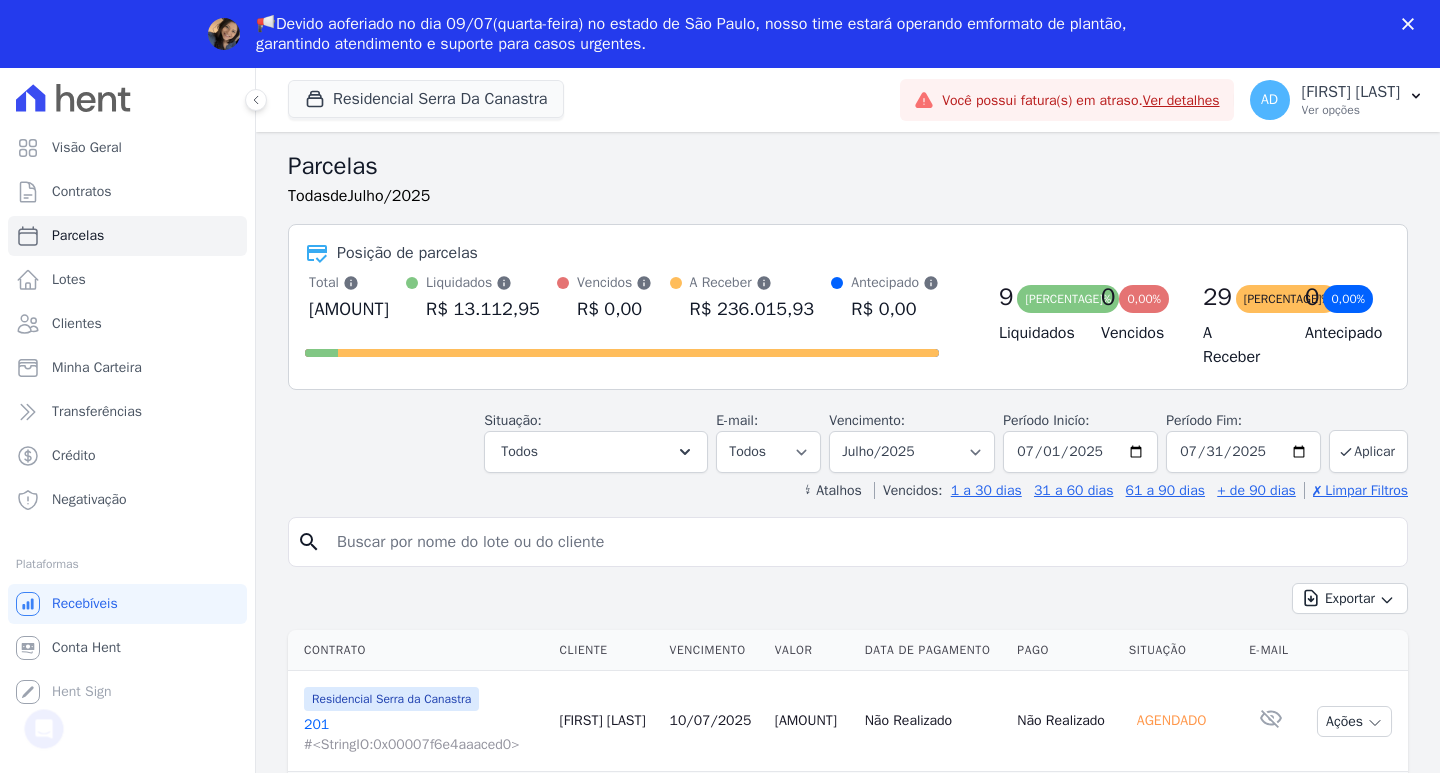 click at bounding box center (862, 542) 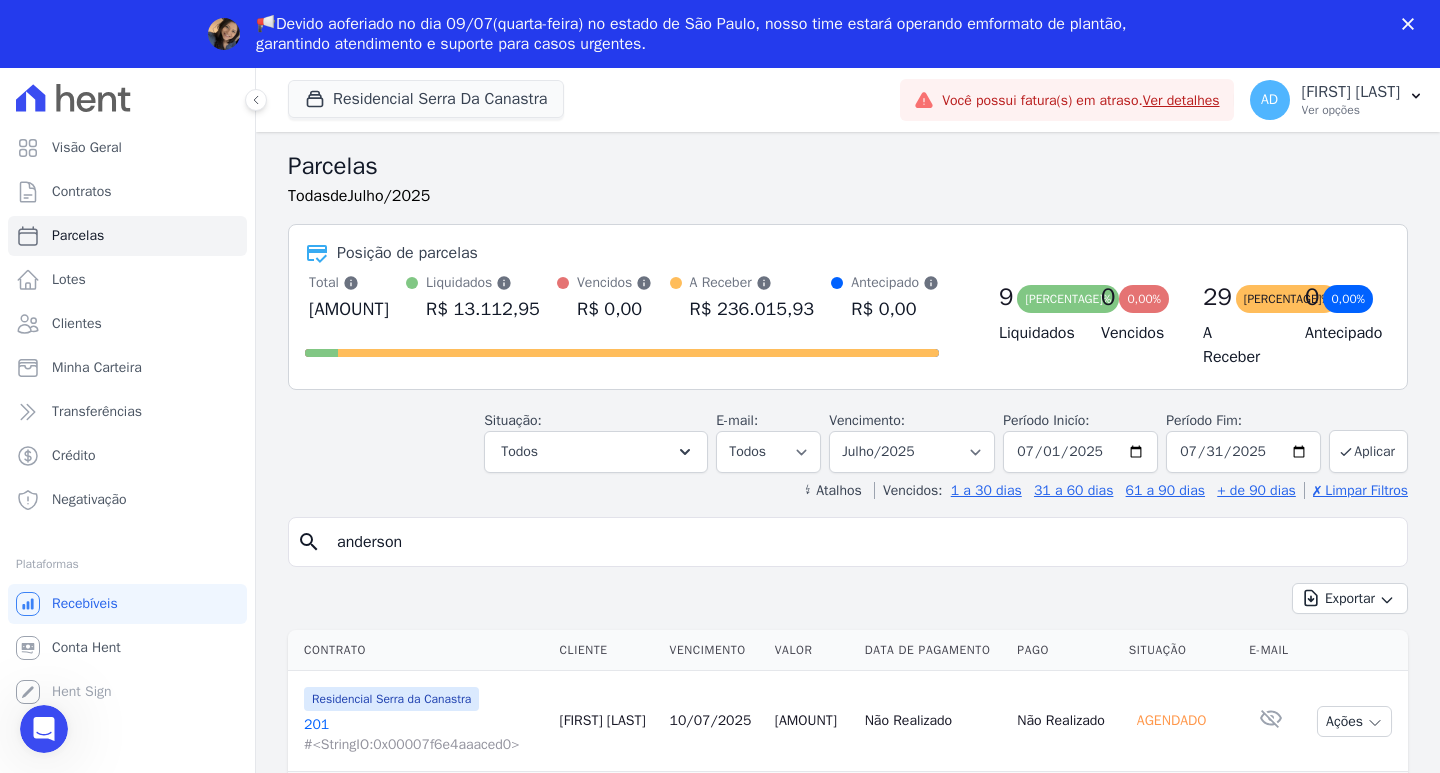 type on "anderson" 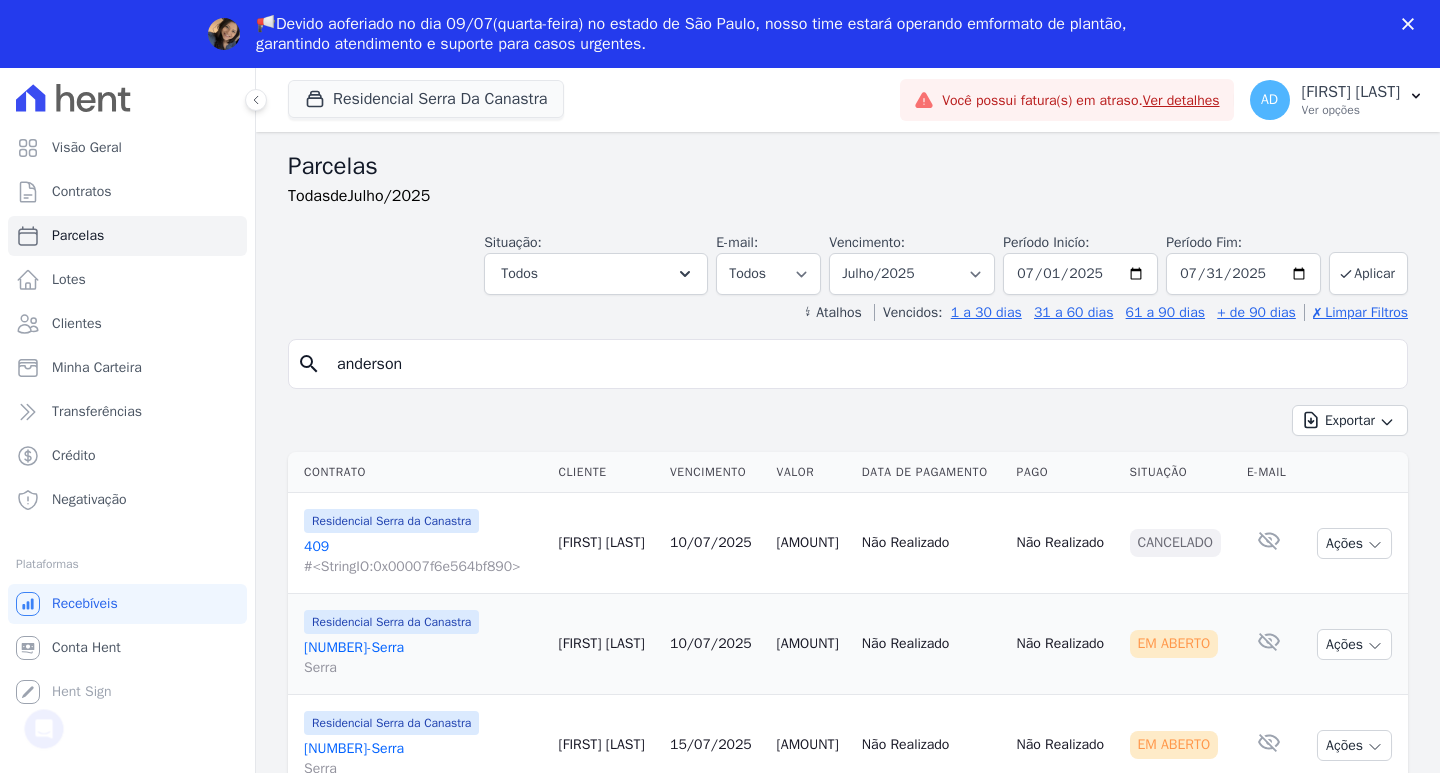 scroll, scrollTop: 0, scrollLeft: 0, axis: both 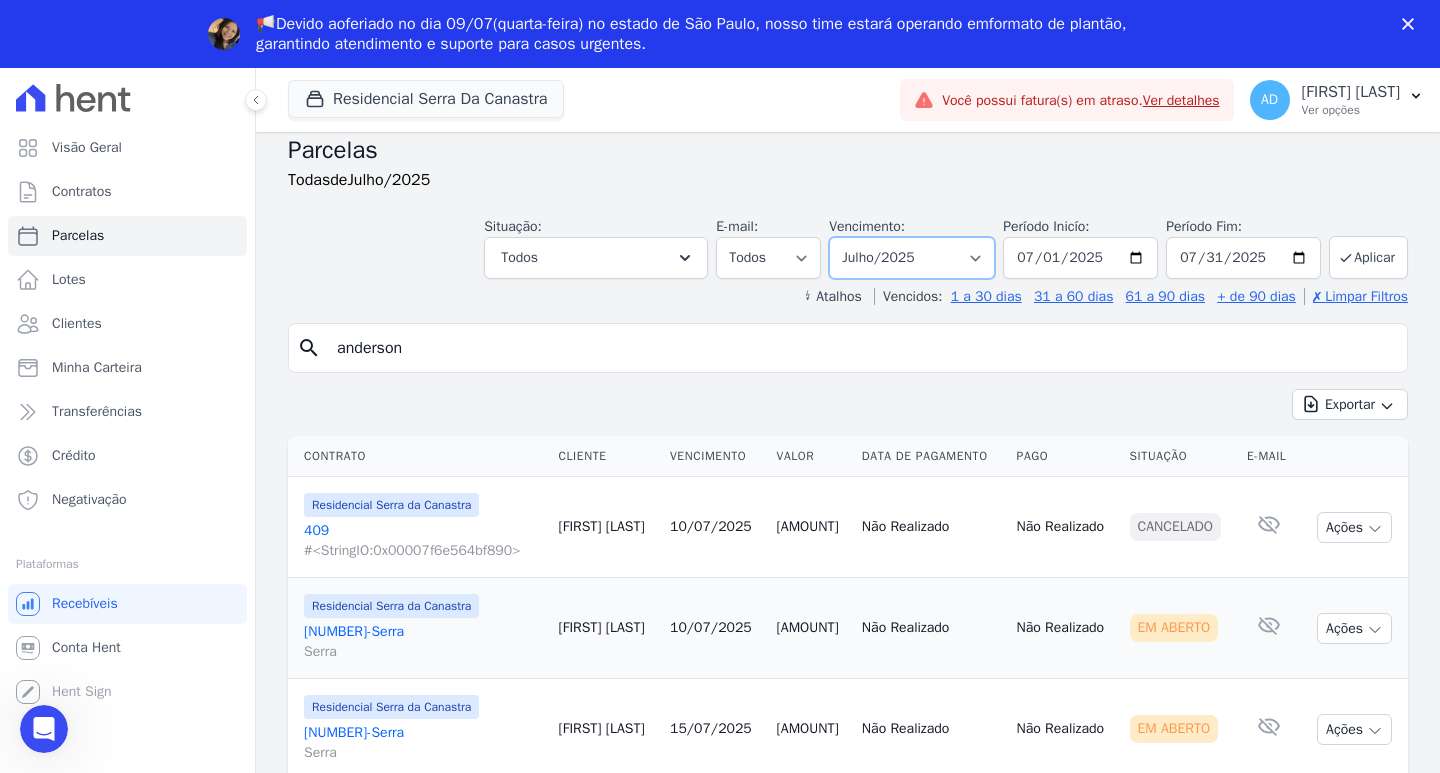 click on "Filtrar por período
────────
Todos os meses
Março/2024
Abril/2024
Maio/2024
Junho/2024
Julho/2024
Agosto/2024
Setembro/2024
Outubro/2024
Novembro/2024
Dezembro/2024
Janeiro/2025
Fevereiro/2025
Março/2025
Abril/2025
Maio/2025
Junho/2025
Julho/2025
Agosto/2025
Setembro/2025
Outubro/2025
Novembro/2025
Dezembro/2025
Janeiro/2026
Fevereiro/2026
Março/2026
Abril/2026
Maio/2026
Junho/2026
Julho/2026
Agosto/2026
Setembro/2026
Outubro/2026
Novembro/2026
Dezembro/2026
Janeiro/2027
Fevereiro/2027
Março/2027
Abril/2027
Maio/2027
Junho/2027
Julho/2027
Agosto/2027
Setembro/2027
Outubro/2027
Novembro/2027
Dezembro/2027
Janeiro/2028
Fevereiro/2028
Março/2028
Abril/2028
Maio/2028
Junho/2028
Julho/2028
Agosto/2028
Setembro/2028
Outubro/2028
Novembro/2028
Dezembro/2028
Janeiro/2029
Fevereiro/2029
Março/2029
Abril/2029
Maio/2029
Junho/2029
Julho/2029" at bounding box center [912, 258] 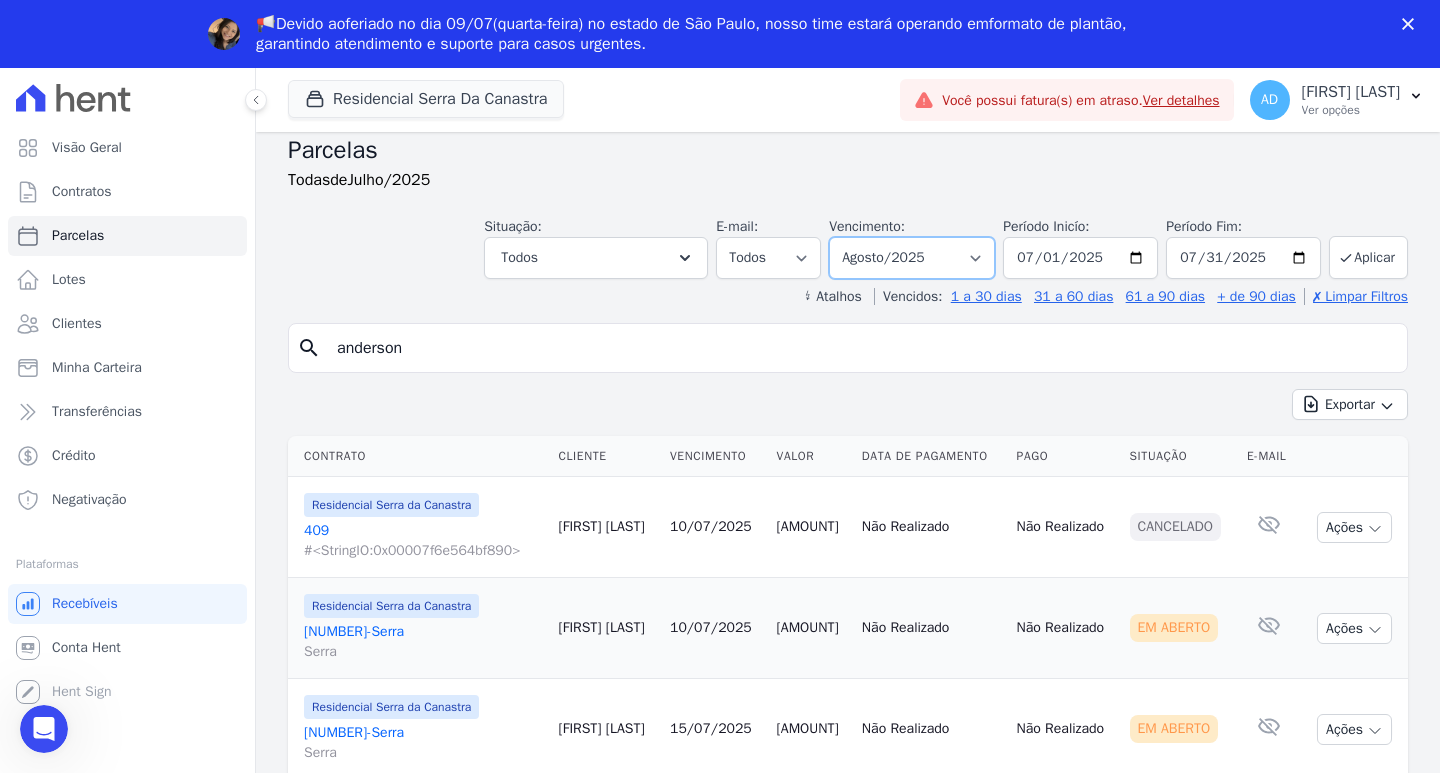 click on "Filtrar por período
────────
Todos os meses
Março/2024
Abril/2024
Maio/2024
Junho/2024
Julho/2024
Agosto/2024
Setembro/2024
Outubro/2024
Novembro/2024
Dezembro/2024
Janeiro/2025
Fevereiro/2025
Março/2025
Abril/2025
Maio/2025
Junho/2025
Julho/2025
Agosto/2025
Setembro/2025
Outubro/2025
Novembro/2025
Dezembro/2025
Janeiro/2026
Fevereiro/2026
Março/2026
Abril/2026
Maio/2026
Junho/2026
Julho/2026
Agosto/2026
Setembro/2026
Outubro/2026
Novembro/2026
Dezembro/2026
Janeiro/2027
Fevereiro/2027
Março/2027
Abril/2027
Maio/2027
Junho/2027
Julho/2027
Agosto/2027
Setembro/2027
Outubro/2027
Novembro/2027
Dezembro/2027
Janeiro/2028
Fevereiro/2028
Março/2028
Abril/2028
Maio/2028
Junho/2028
Julho/2028
Agosto/2028
Setembro/2028
Outubro/2028
Novembro/2028
Dezembro/2028
Janeiro/2029
Fevereiro/2029
Março/2029
Abril/2029
Maio/2029
Junho/2029
Julho/2029" at bounding box center [912, 258] 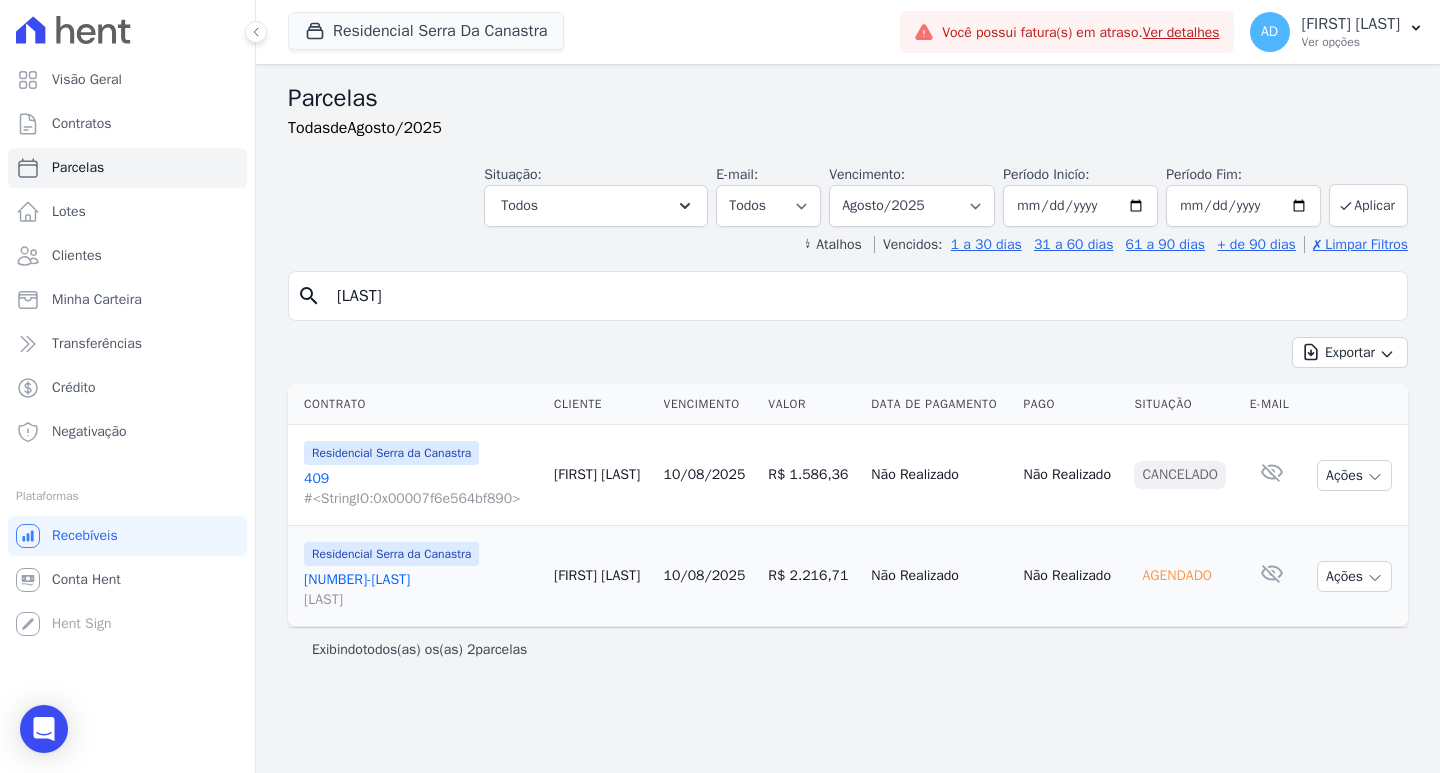 scroll, scrollTop: 0, scrollLeft: 0, axis: both 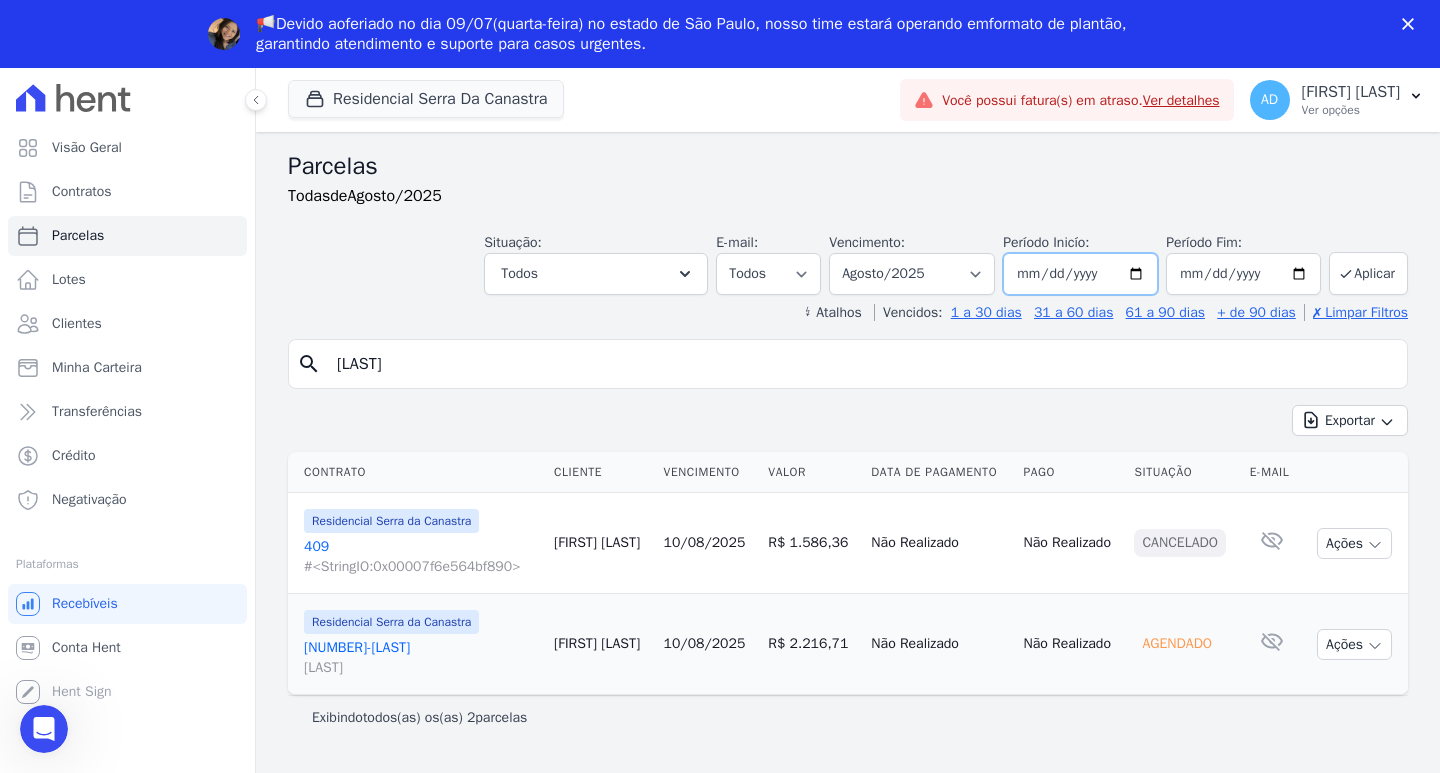 click on "[DATE]" at bounding box center [1080, 274] 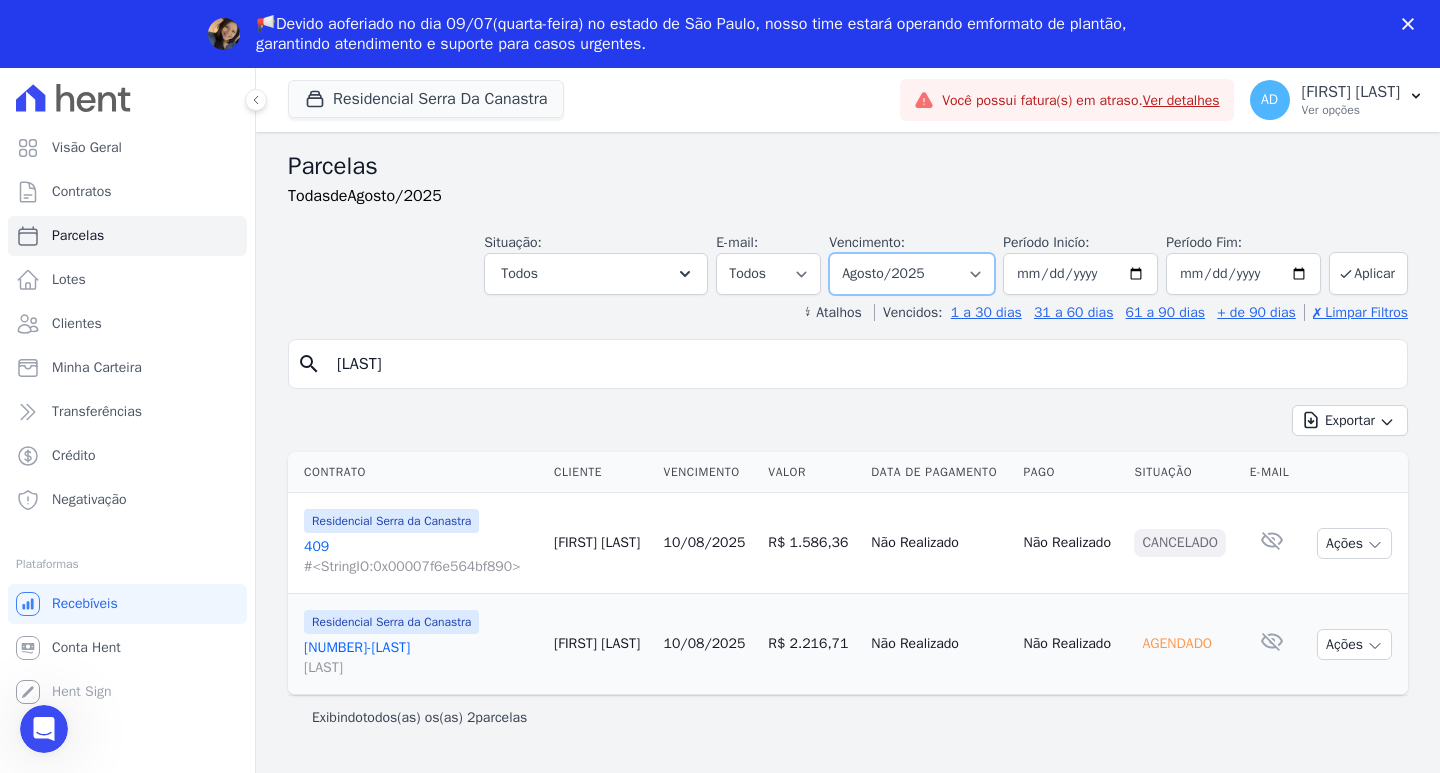 click on "Filtrar por período
────────
Todos os meses
Março/2024
Abril/2024
Maio/2024
Junho/2024
Julho/2024
Agosto/2024
Setembro/2024
Outubro/2024
Novembro/2024
Dezembro/2024
Janeiro/2025
Fevereiro/2025
Março/2025
Abril/2025
Maio/2025
Junho/2025
Julho/2025
Agosto/2025
Setembro/2025
Outubro/2025
Novembro/2025
Dezembro/2025
Janeiro/2026
Fevereiro/2026
Março/2026
Abril/2026
Maio/2026
Junho/2026
Julho/2026
Agosto/2026
Setembro/2026
Outubro/2026
Novembro/2026
Dezembro/2026
Janeiro/2027
Fevereiro/2027
Março/2027
Abril/2027
Maio/2027
Junho/2027
Julho/2027
Agosto/2027
Setembro/2027
Outubro/2027
Novembro/2027
Dezembro/2027
Janeiro/2028
Fevereiro/2028
Março/2028
Abril/2028
Maio/2028
Junho/2028
Julho/2028
Agosto/2028
Setembro/2028
Outubro/2028
Novembro/2028
Dezembro/2028
Janeiro/2029
Fevereiro/2029
Março/2029
Abril/2029
Maio/2029
Junho/2029
Julho/2029" at bounding box center [912, 274] 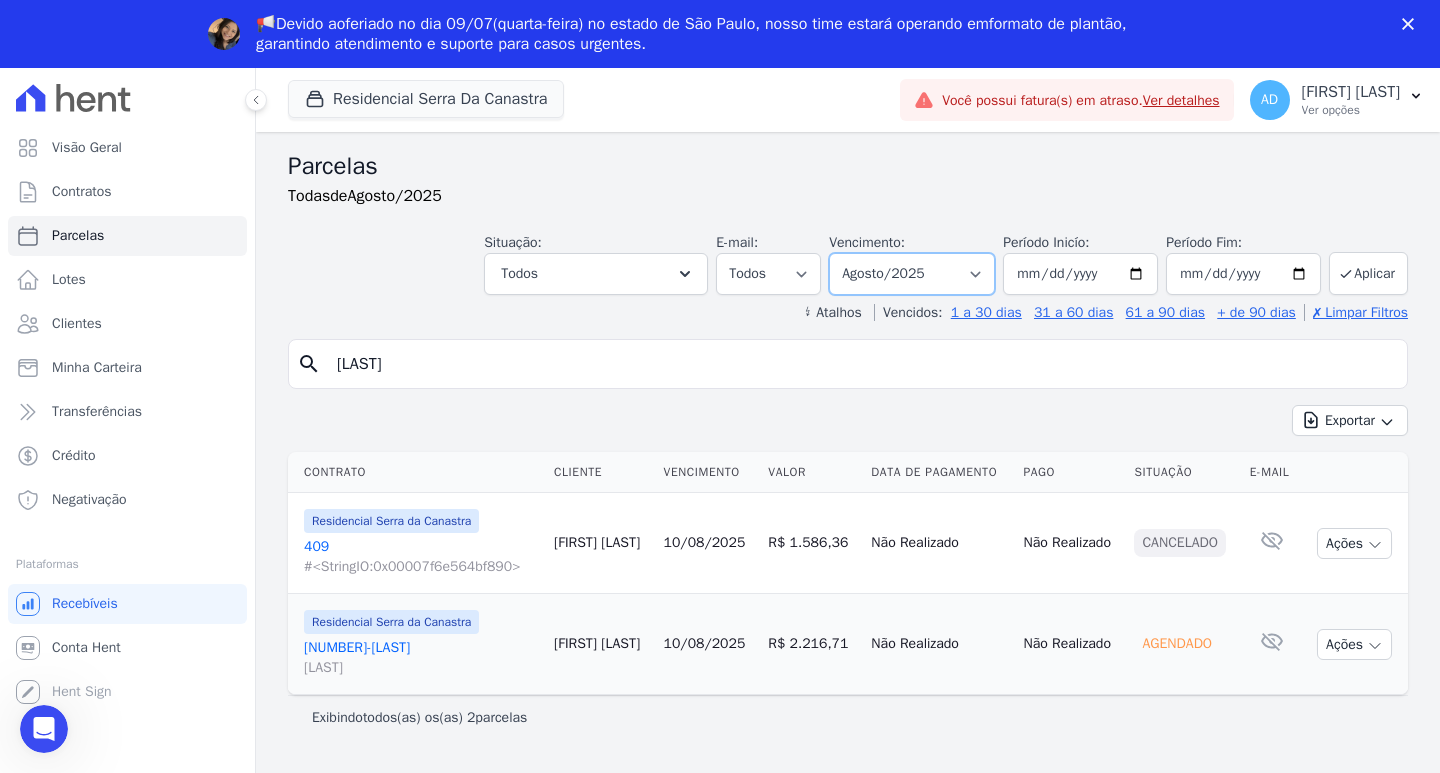 select on "[DATE]" 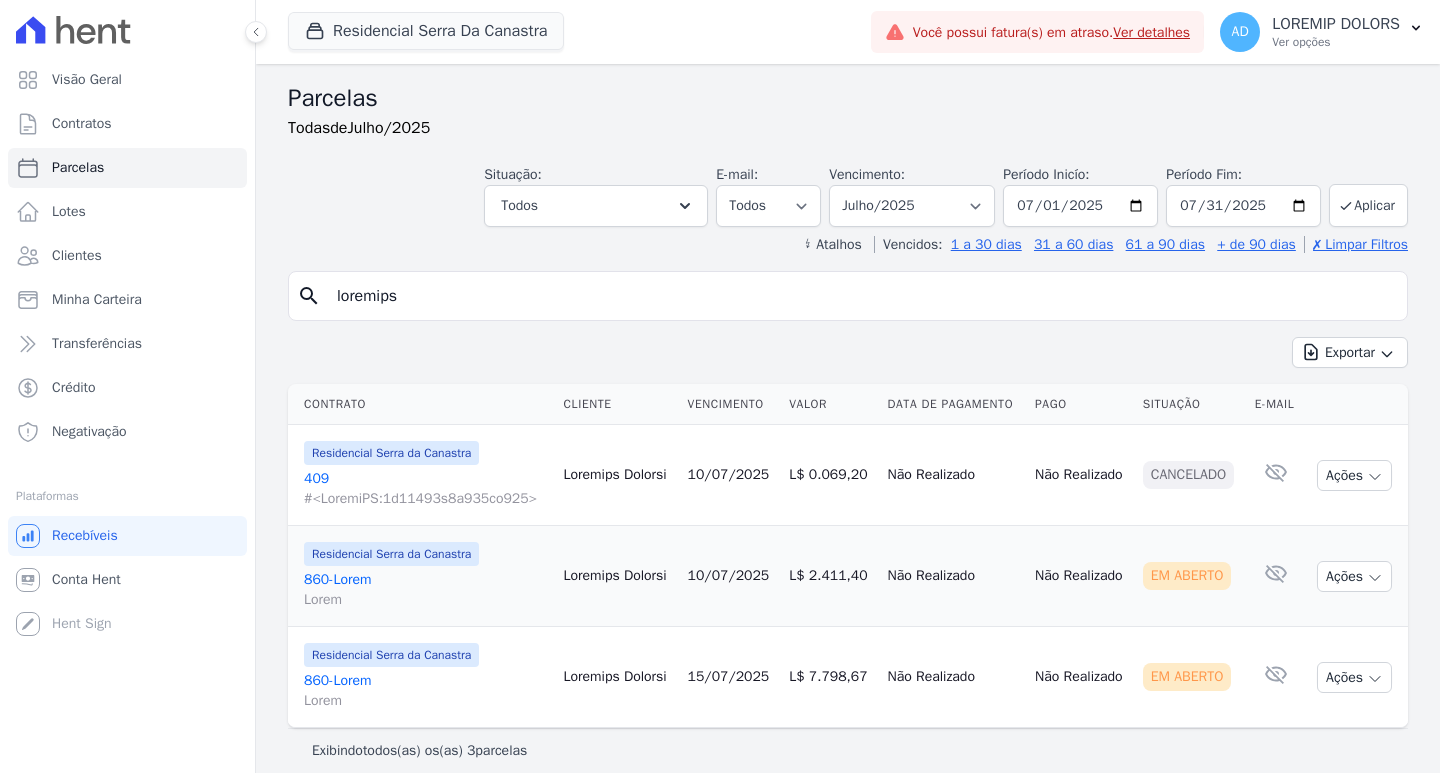 scroll, scrollTop: 0, scrollLeft: 0, axis: both 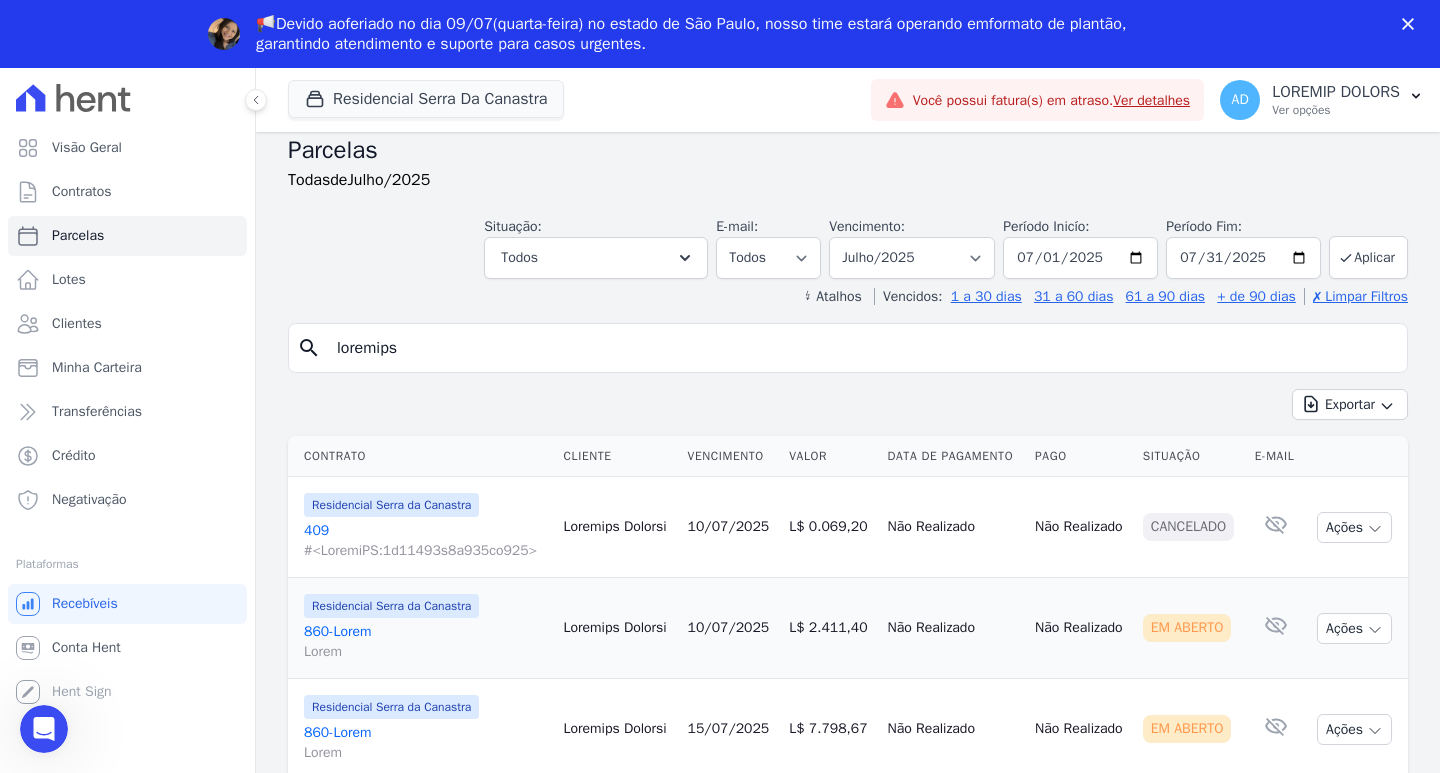 click on "858-Lorem
Ipsum" at bounding box center (426, 642) 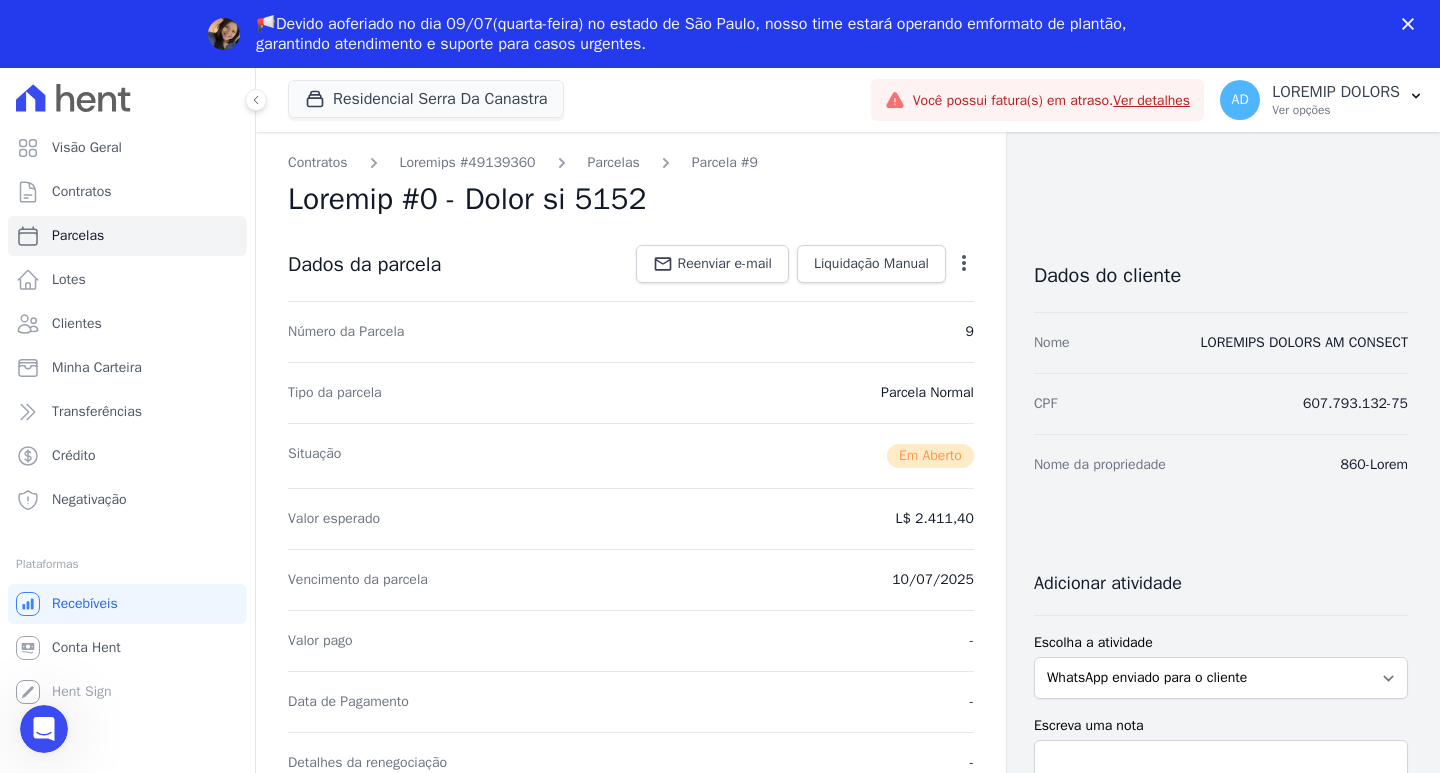 scroll, scrollTop: 0, scrollLeft: 0, axis: both 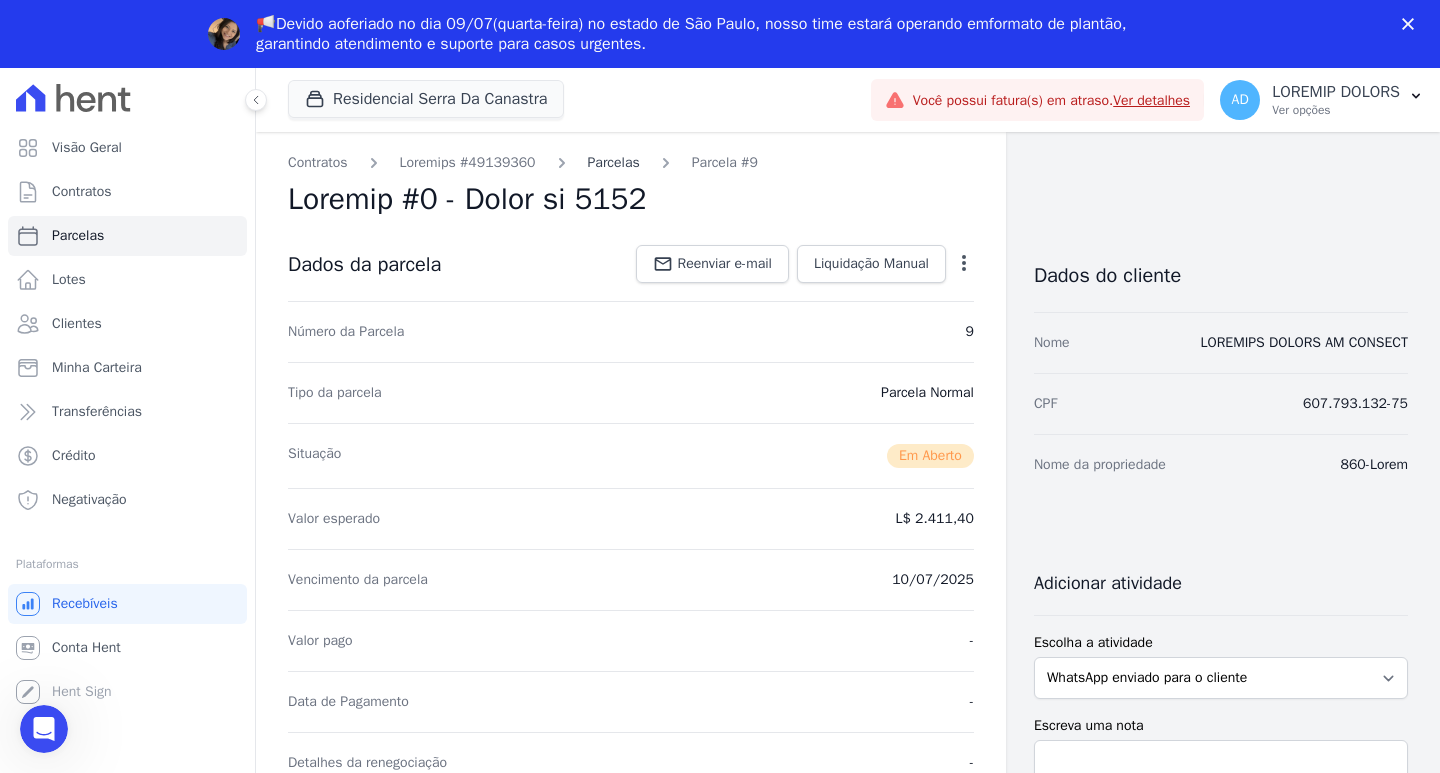 click on "Parcelas" at bounding box center (614, 162) 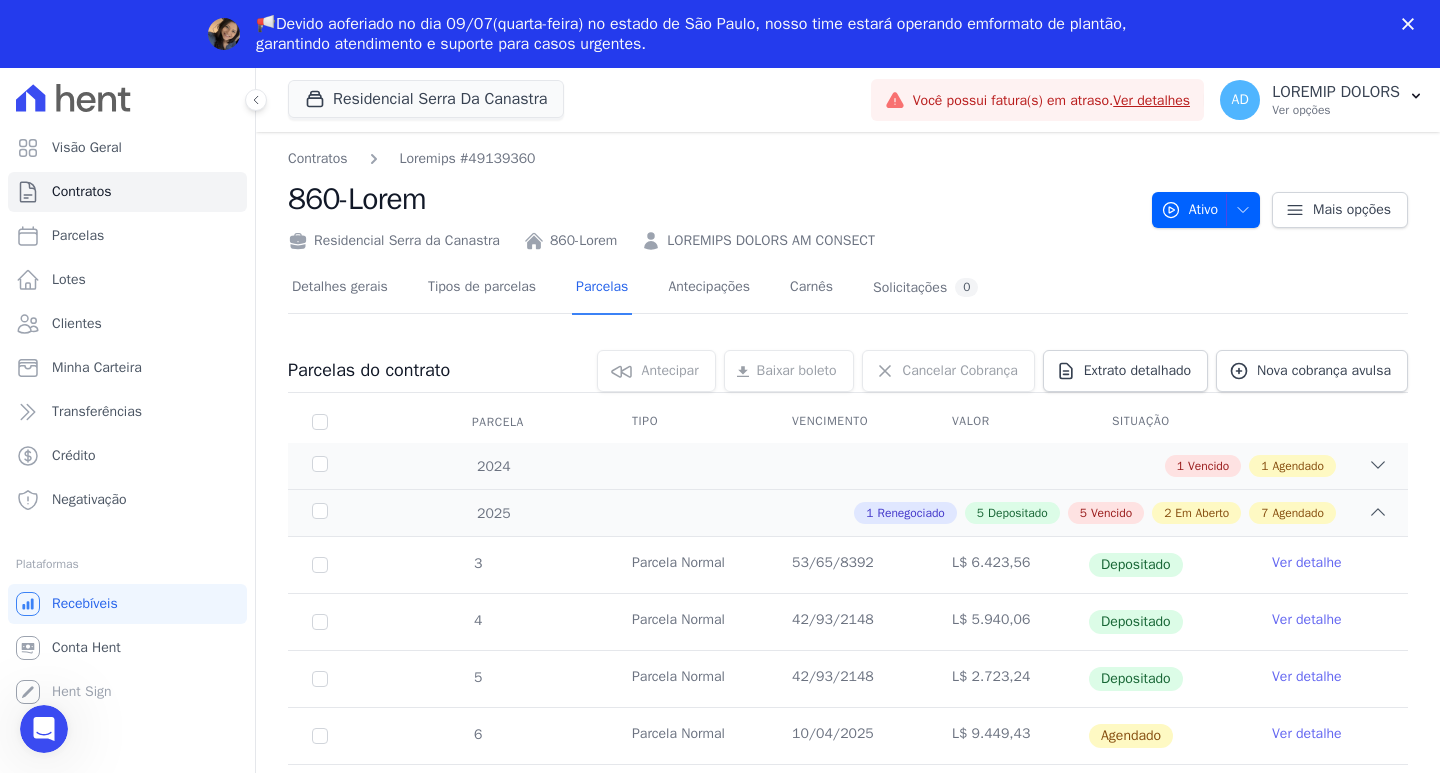 scroll, scrollTop: 0, scrollLeft: 0, axis: both 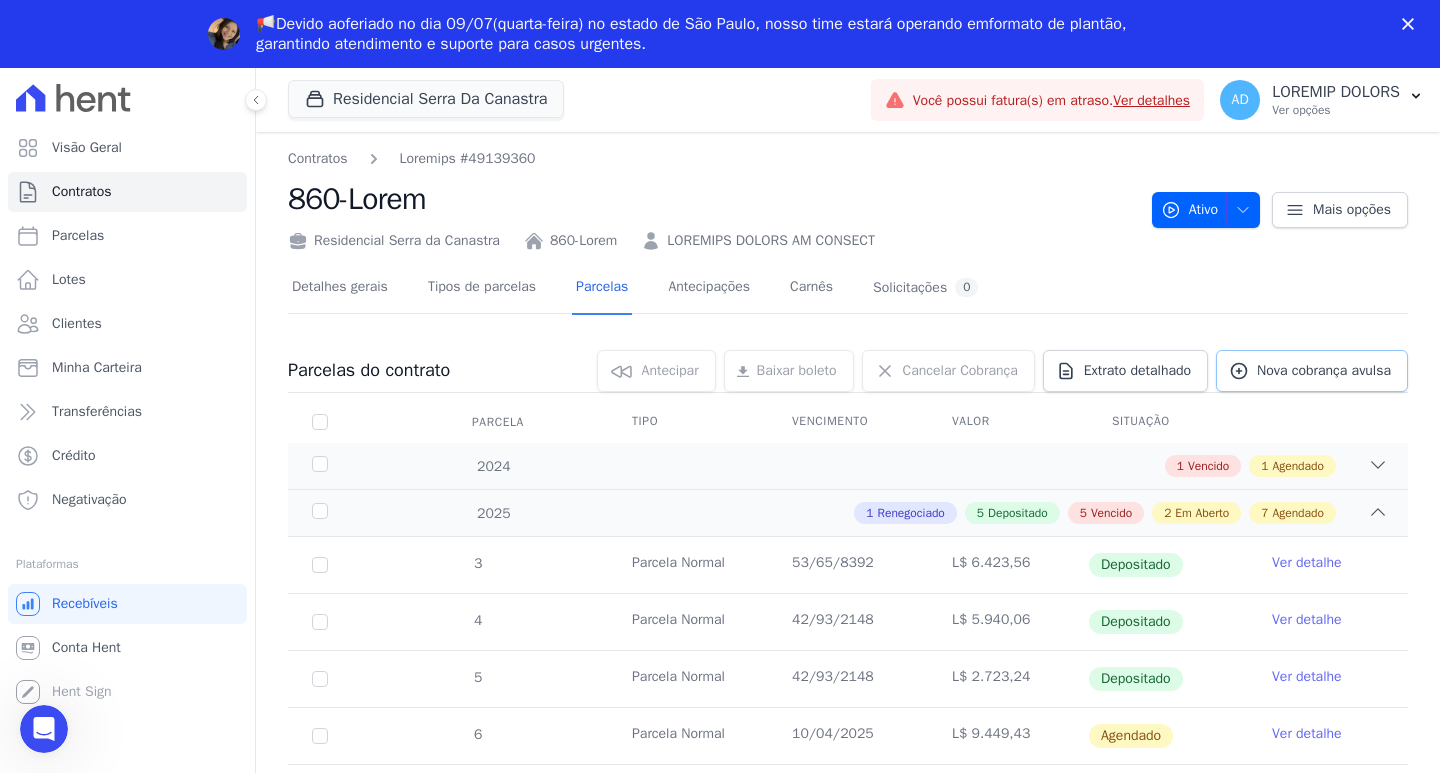 click on "Nova cobrança avulsa" at bounding box center (1324, 371) 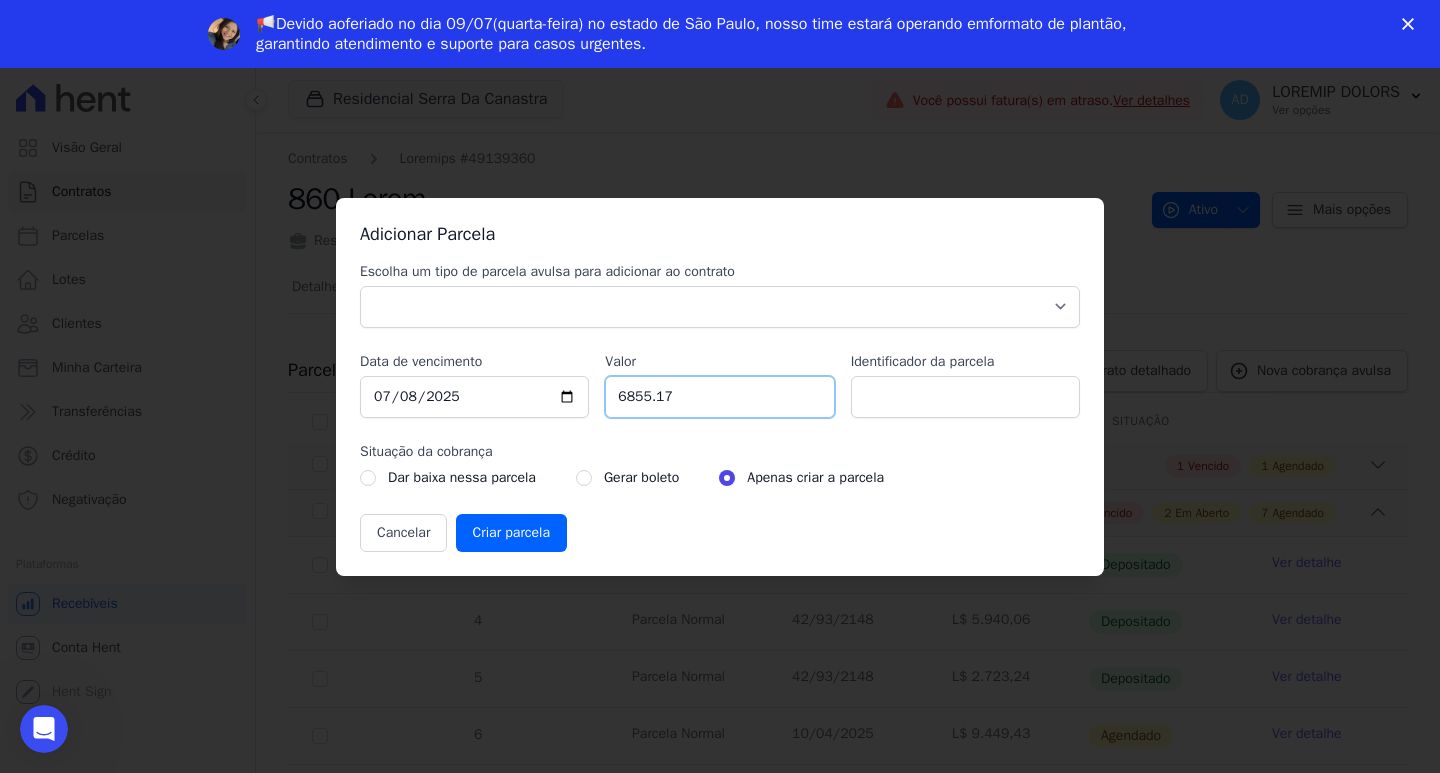 click on "[NUMBER]" at bounding box center [719, 397] 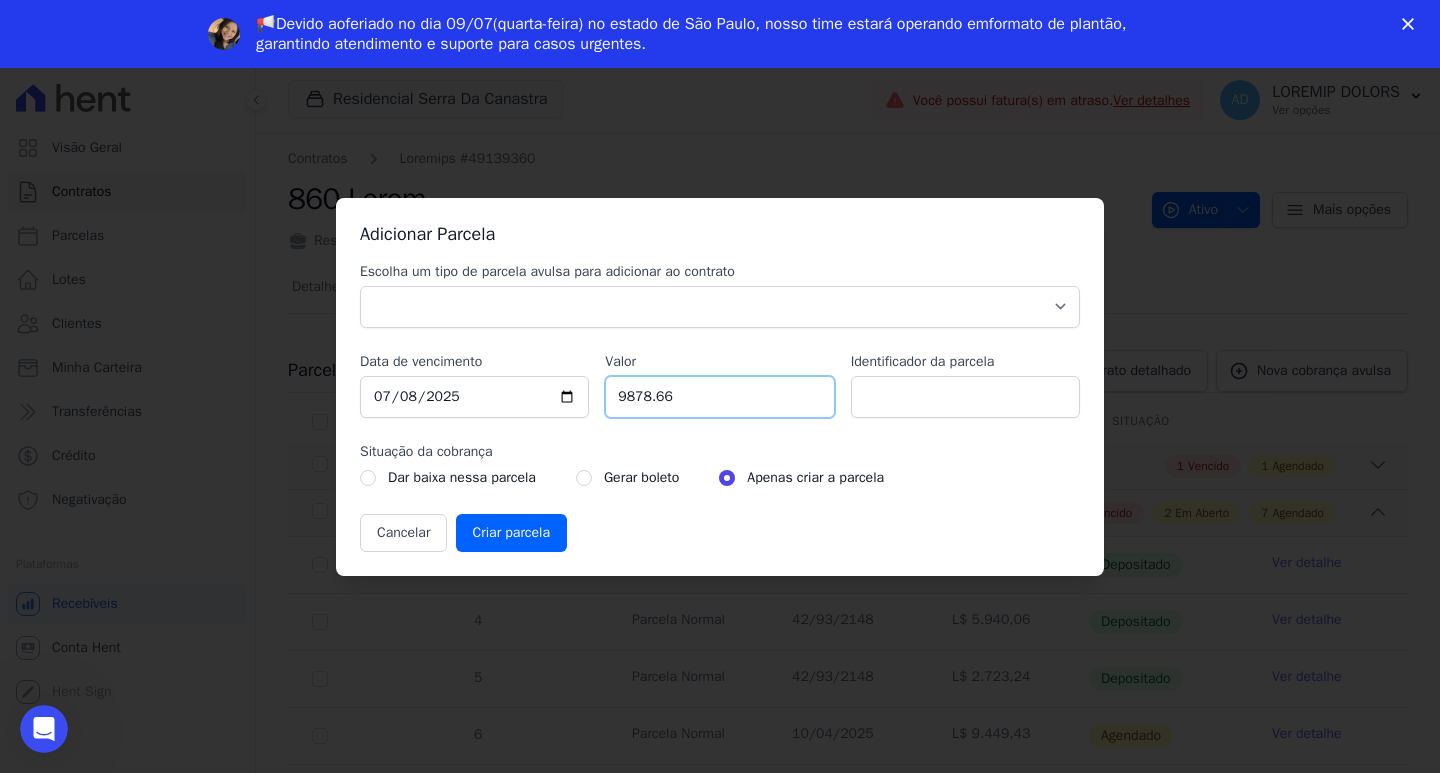 type on "[NUMBER]" 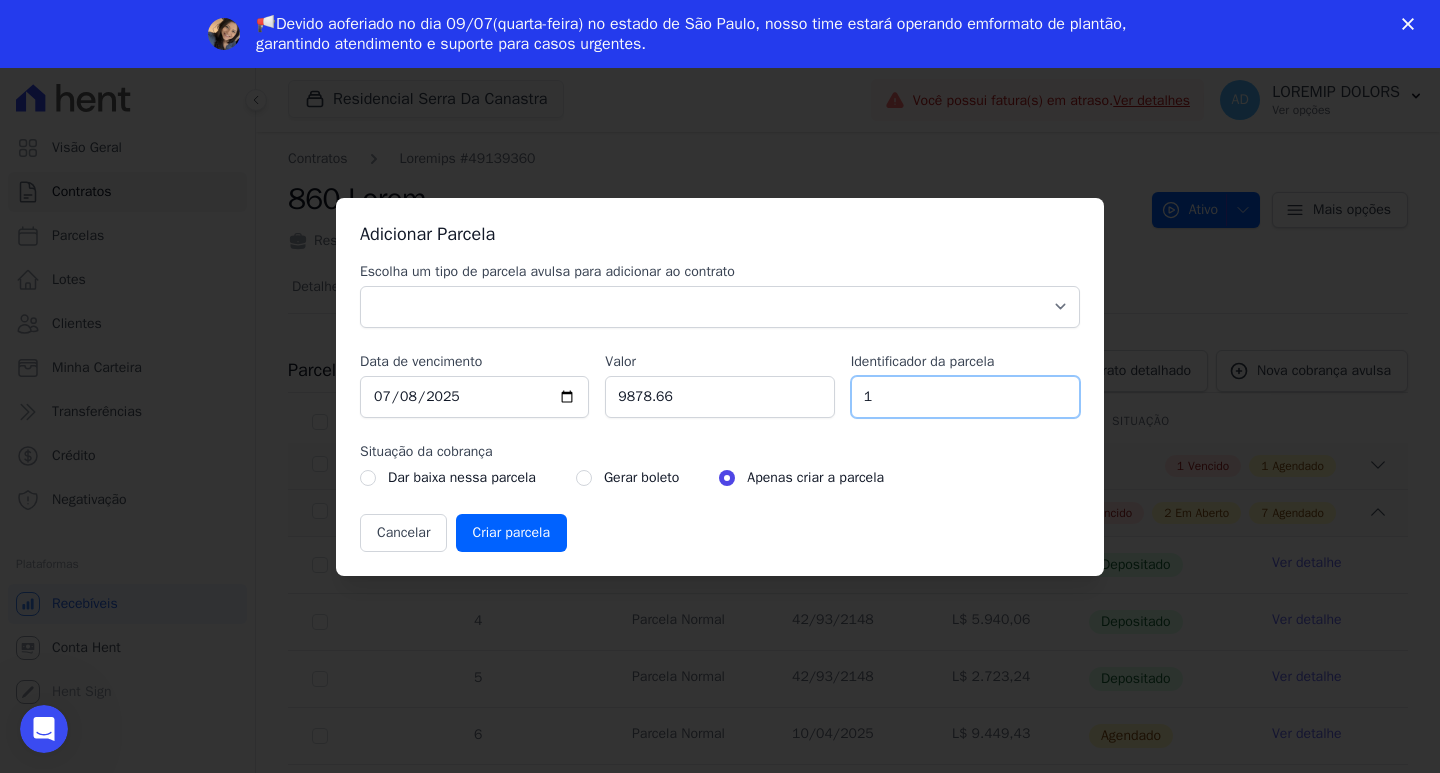 type on "1" 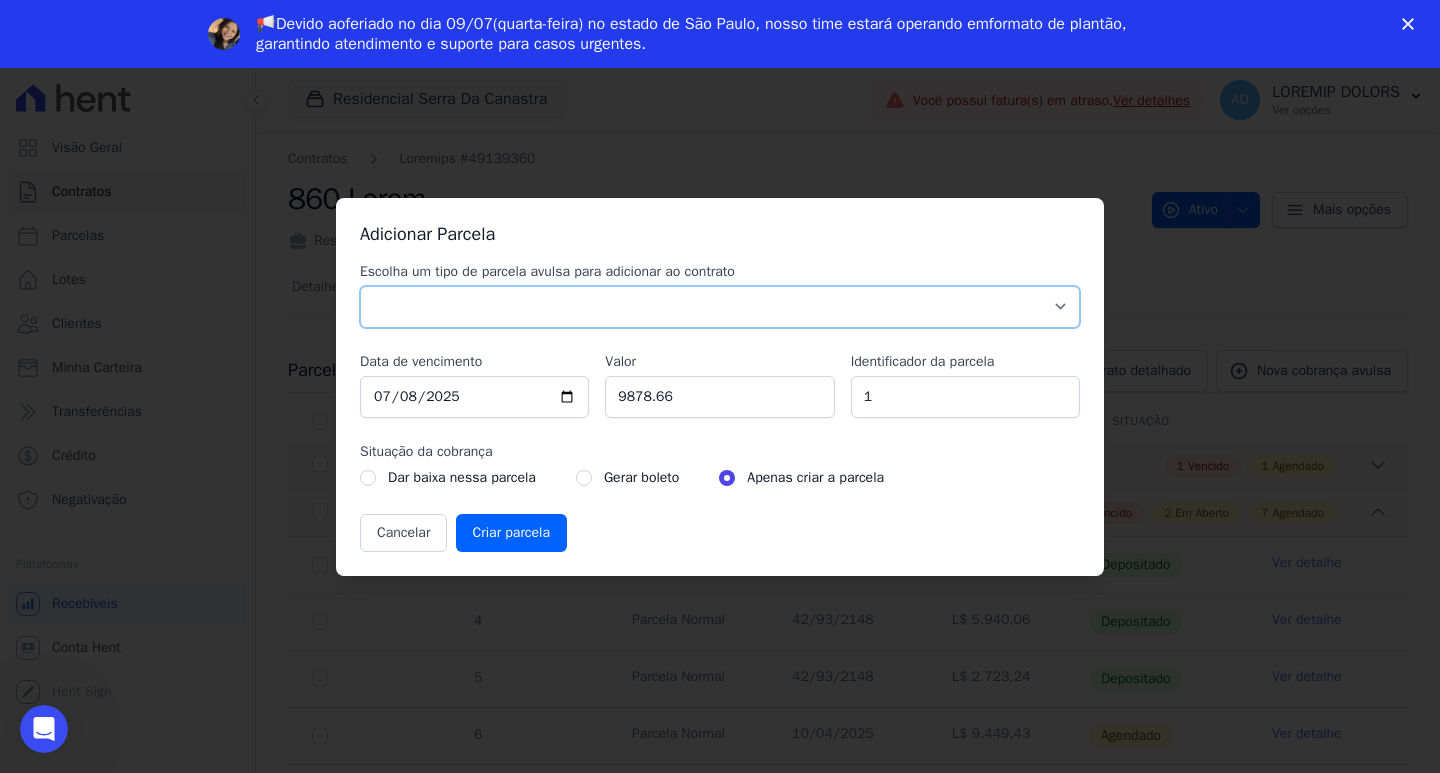 click on "Parcela Normal
Sinal
Caução
Intercalada
Chaves
Pré Chaves
Pós Chaves
Taxas
Quitação
Outros
Parcela do Cliente
Acordo
Financiamento CEF
Comissão
Antecipação" at bounding box center [720, 307] 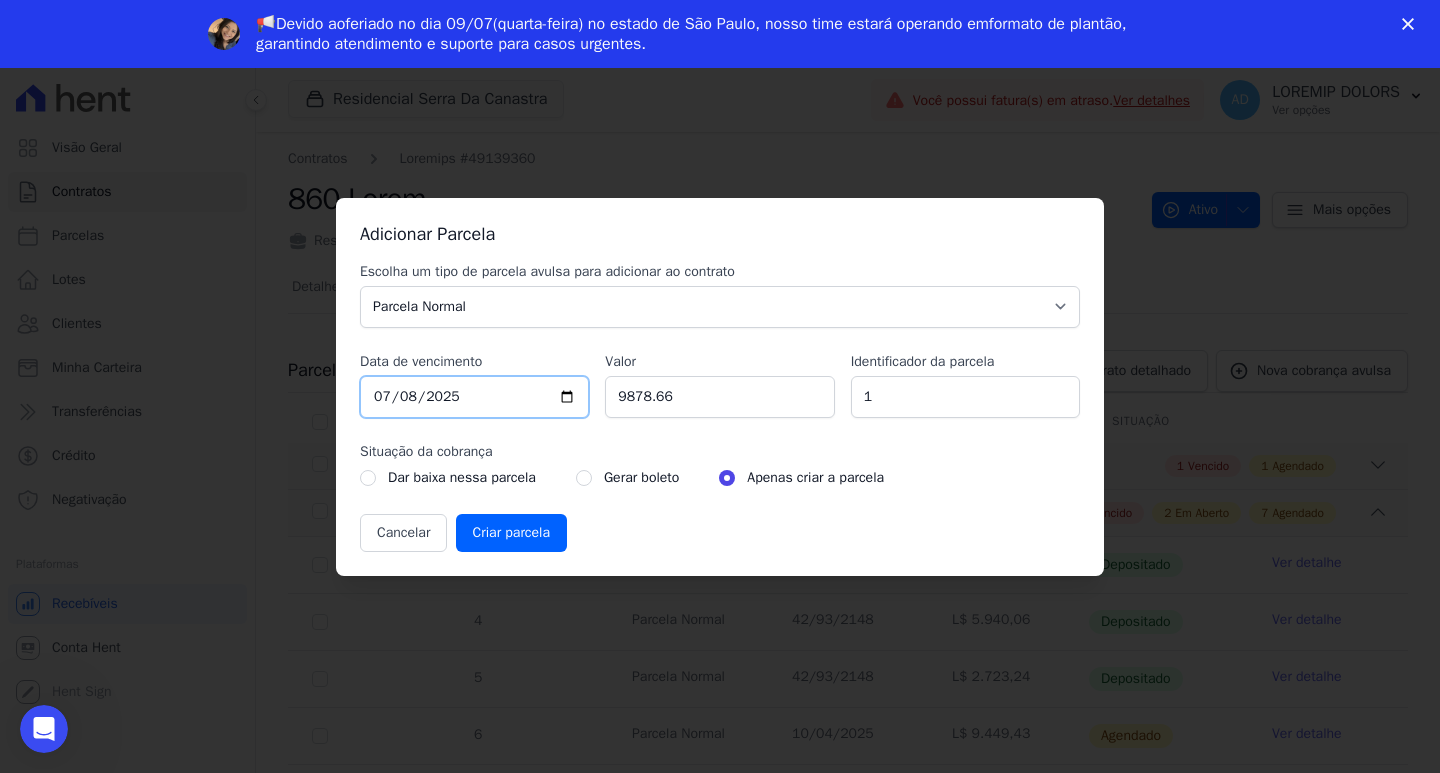 click on "2025-07-08" at bounding box center [474, 397] 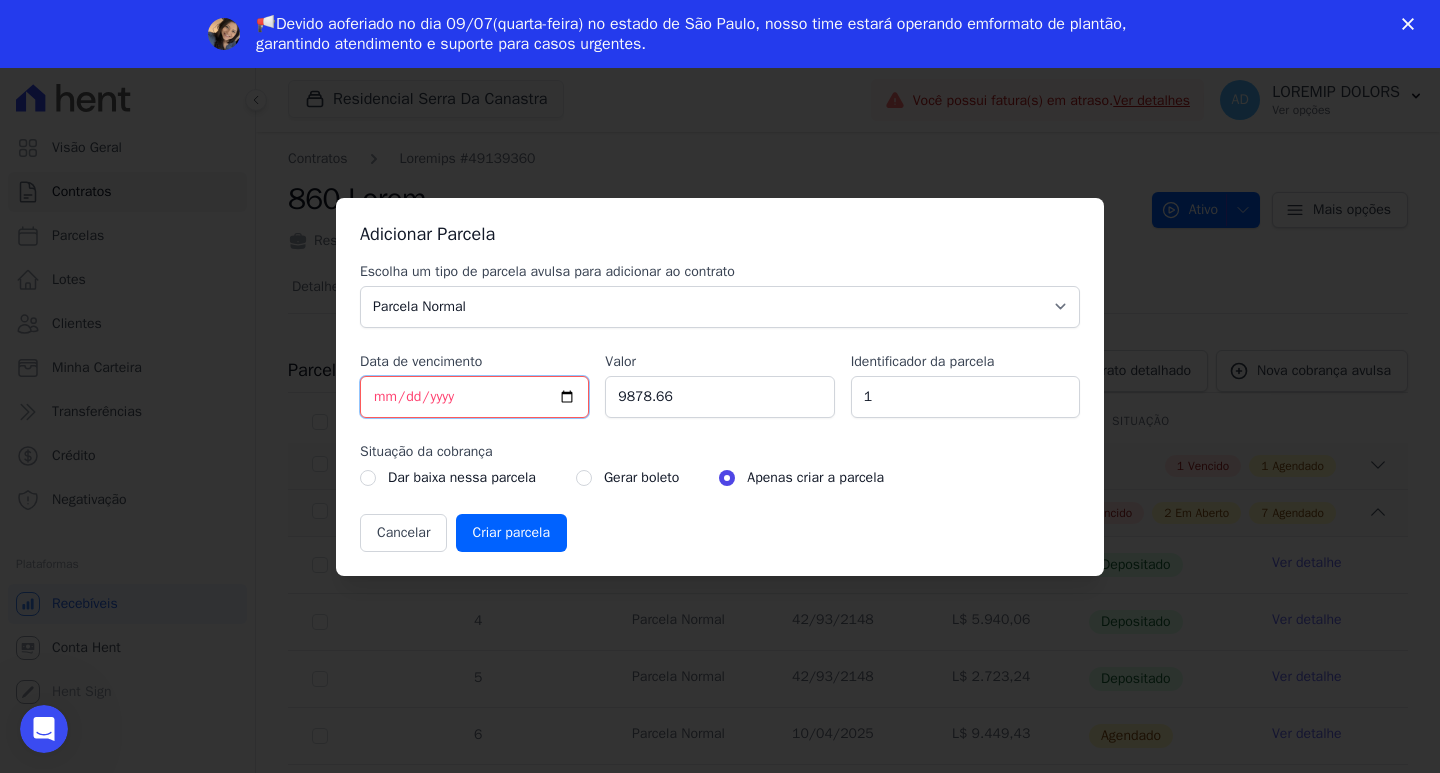 type on "2025-07-09" 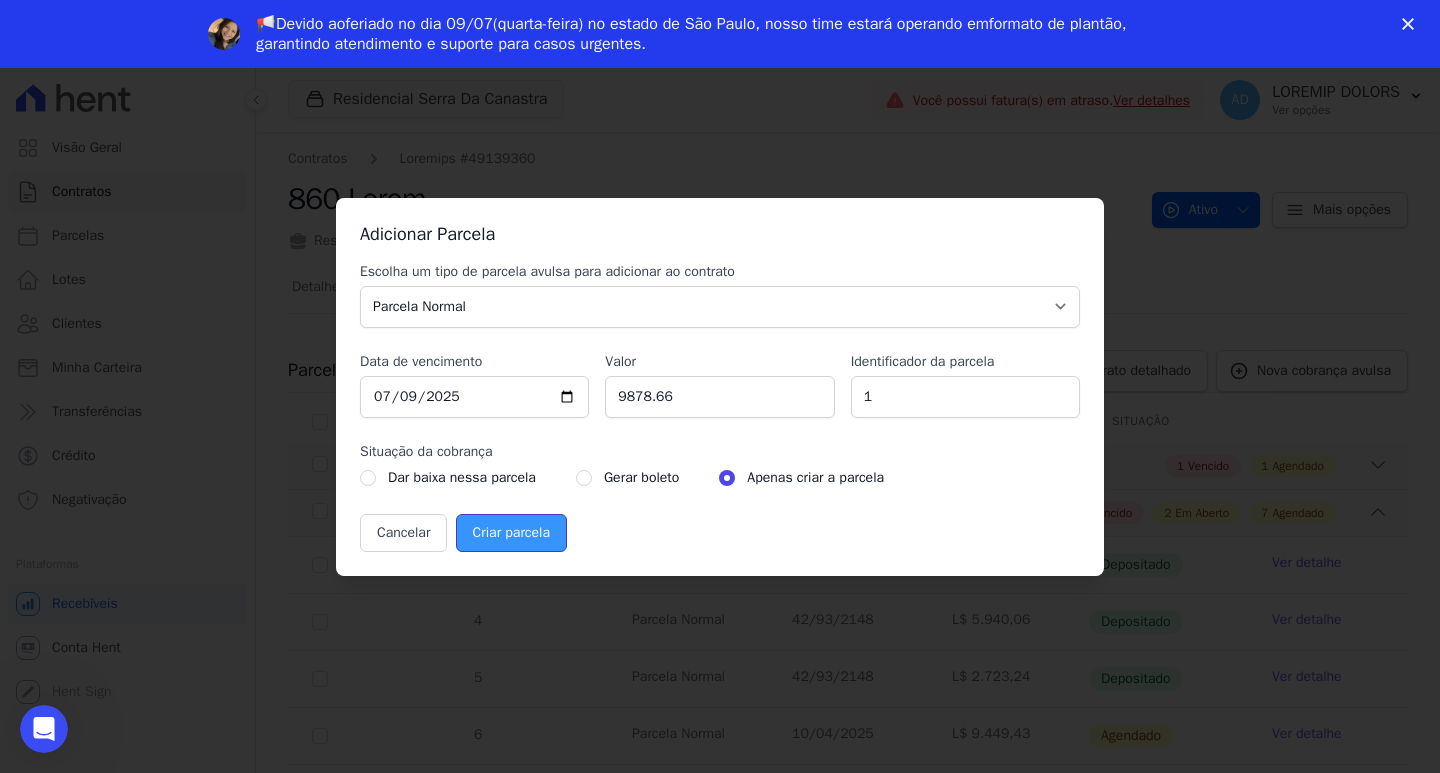 click on "Criar parcela" at bounding box center (511, 533) 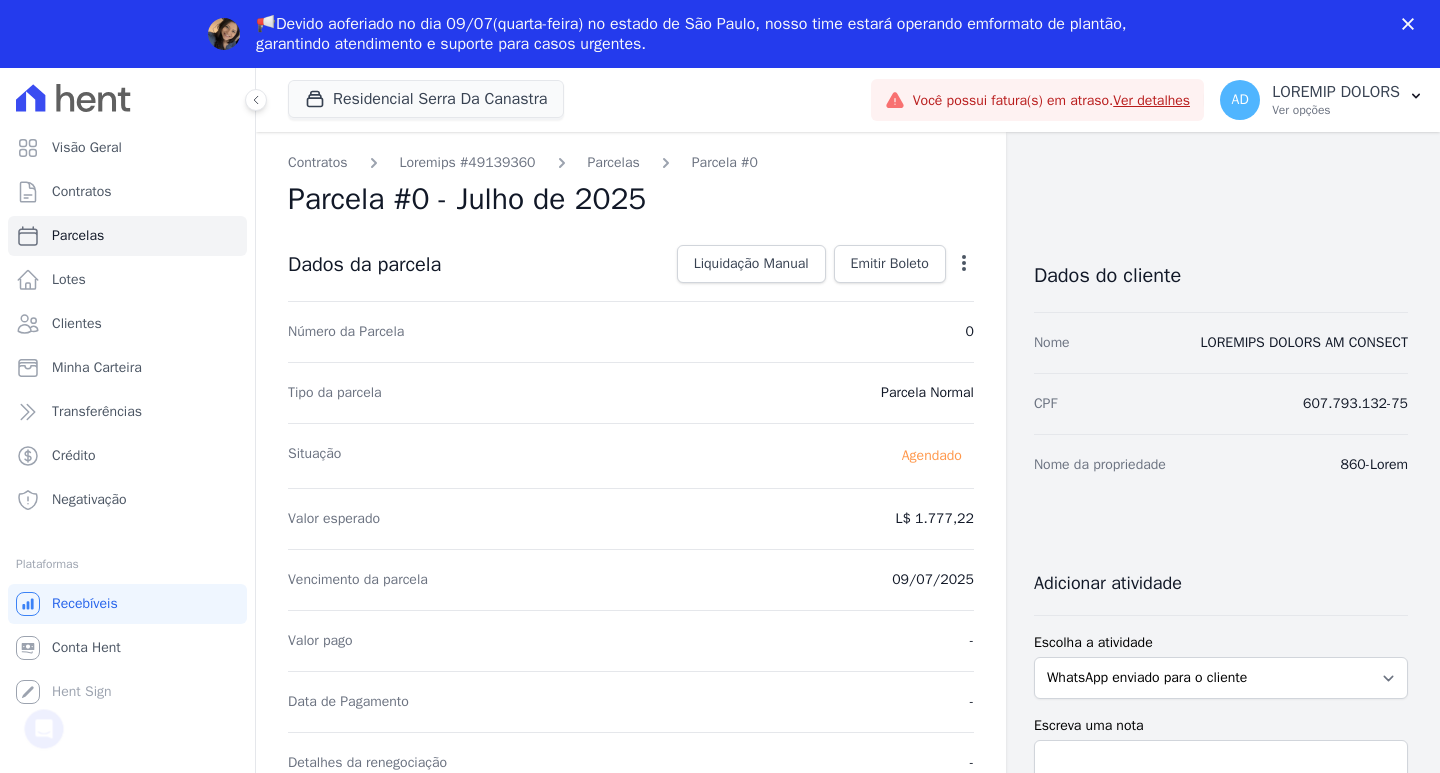 scroll, scrollTop: 0, scrollLeft: 0, axis: both 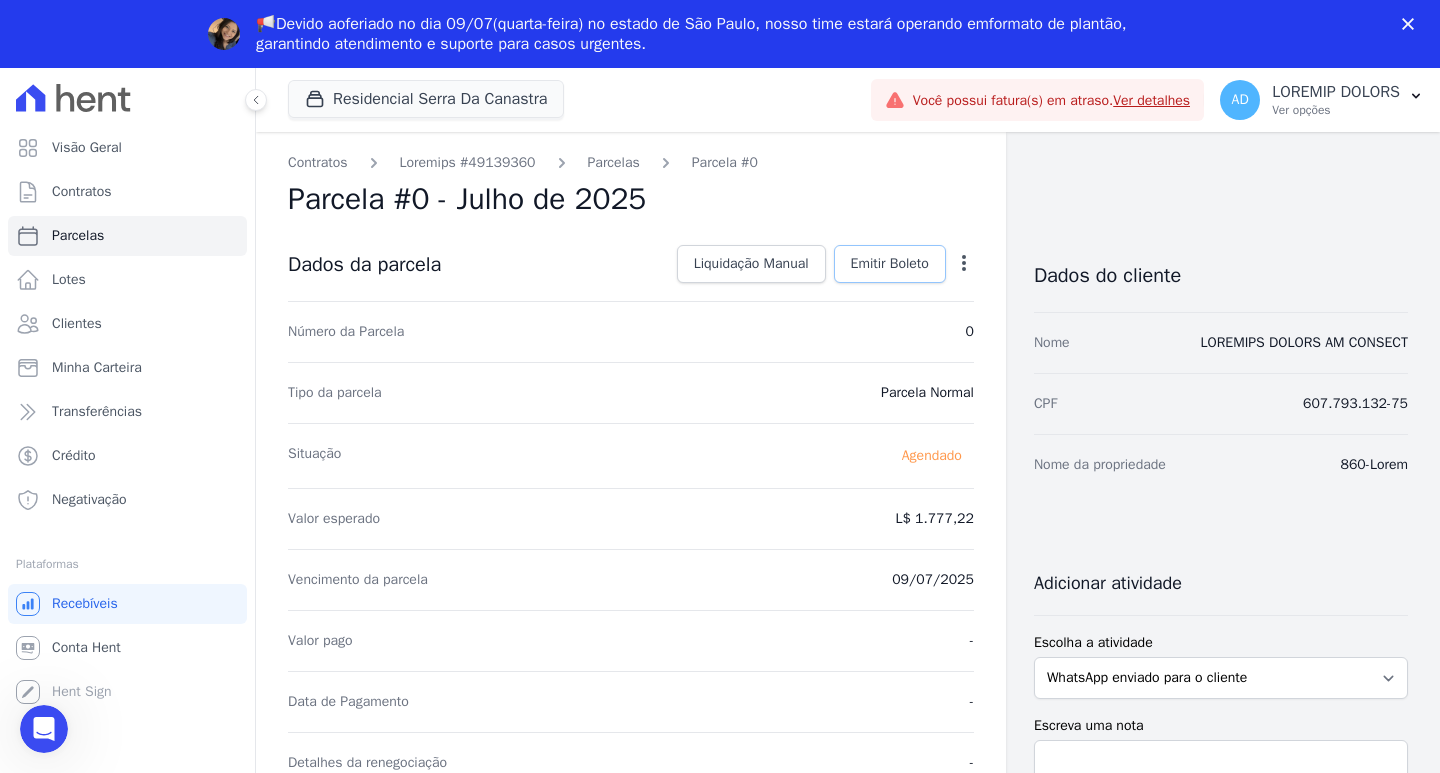 click on "Emitir Boleto" at bounding box center (890, 264) 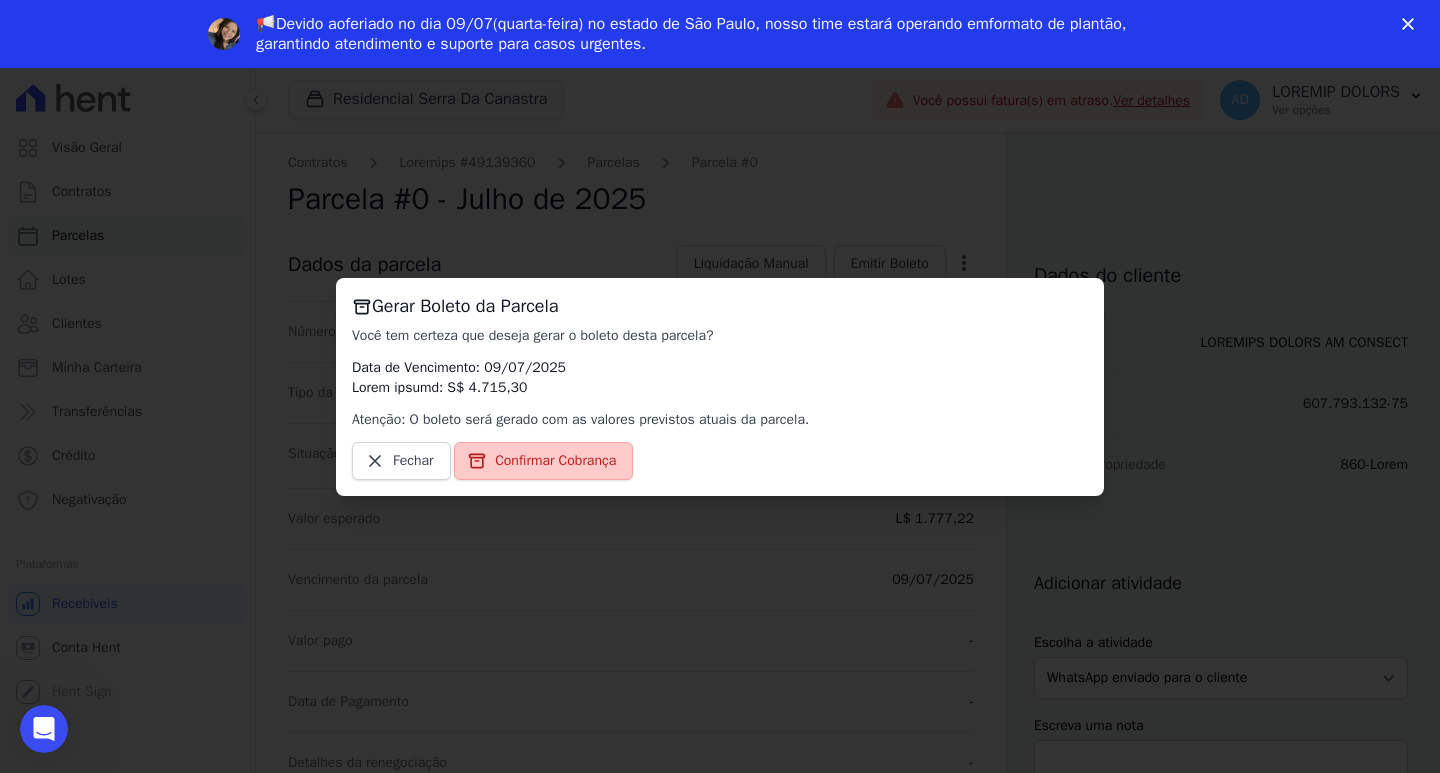 click on "Confirmar Cobrança" at bounding box center (543, 461) 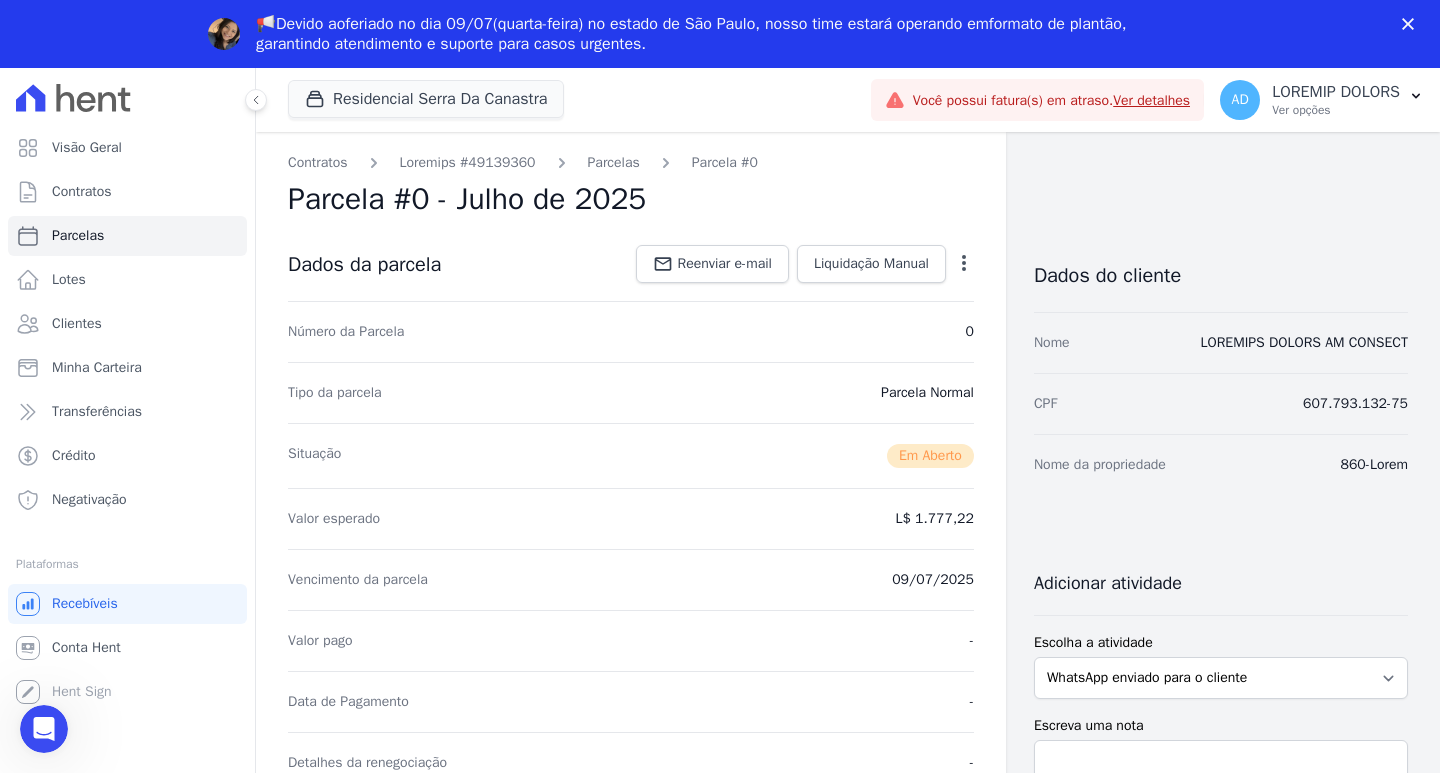 scroll, scrollTop: 0, scrollLeft: 0, axis: both 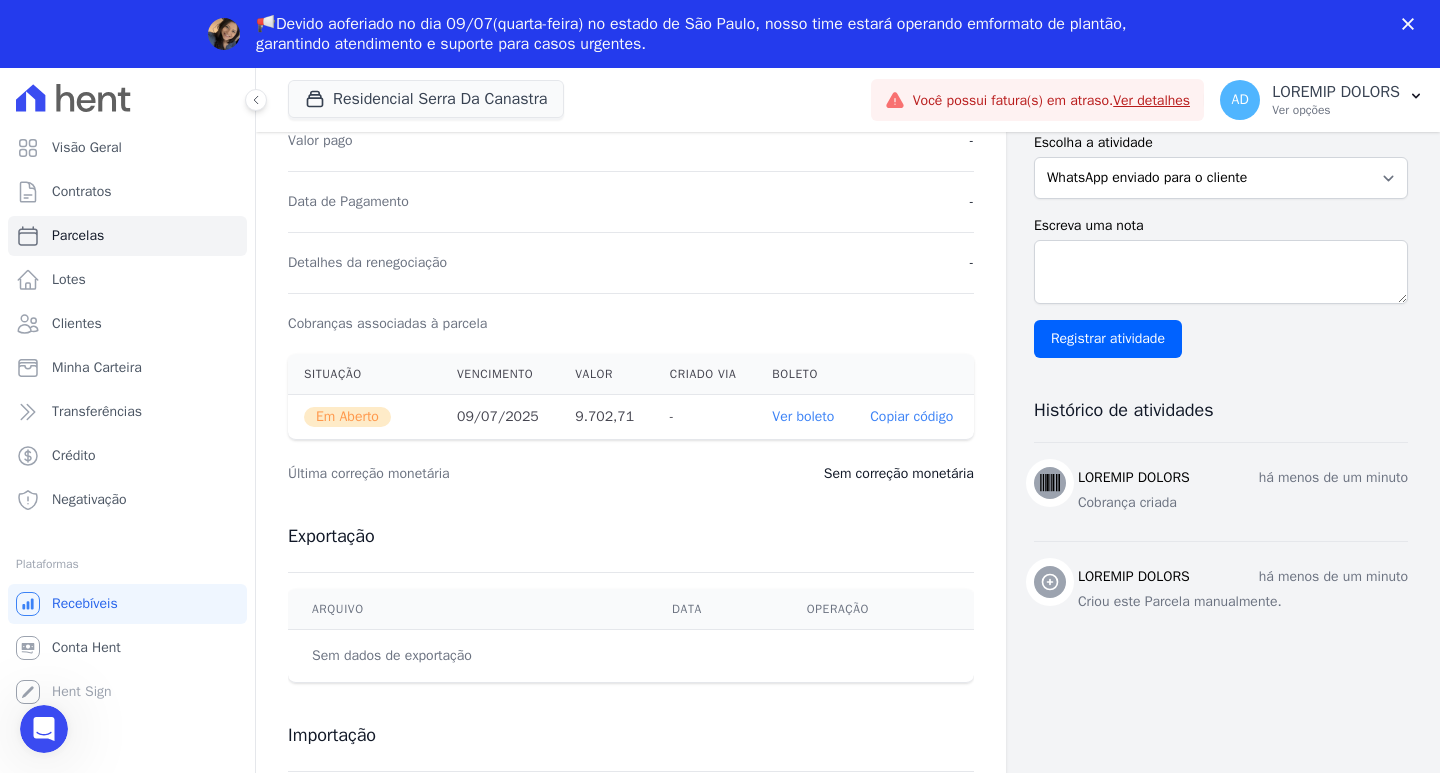 click on "Ver boleto" at bounding box center [803, 416] 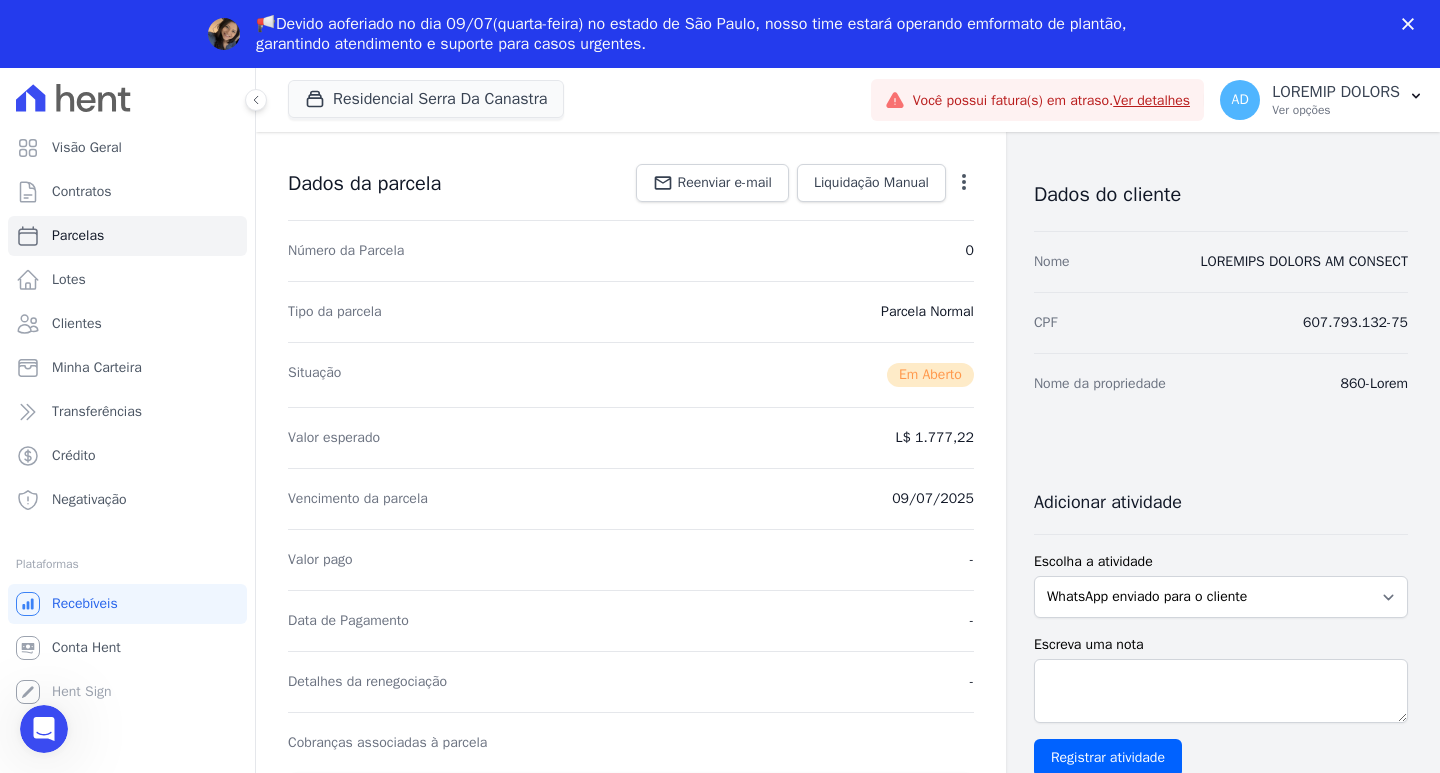 scroll, scrollTop: 0, scrollLeft: 0, axis: both 